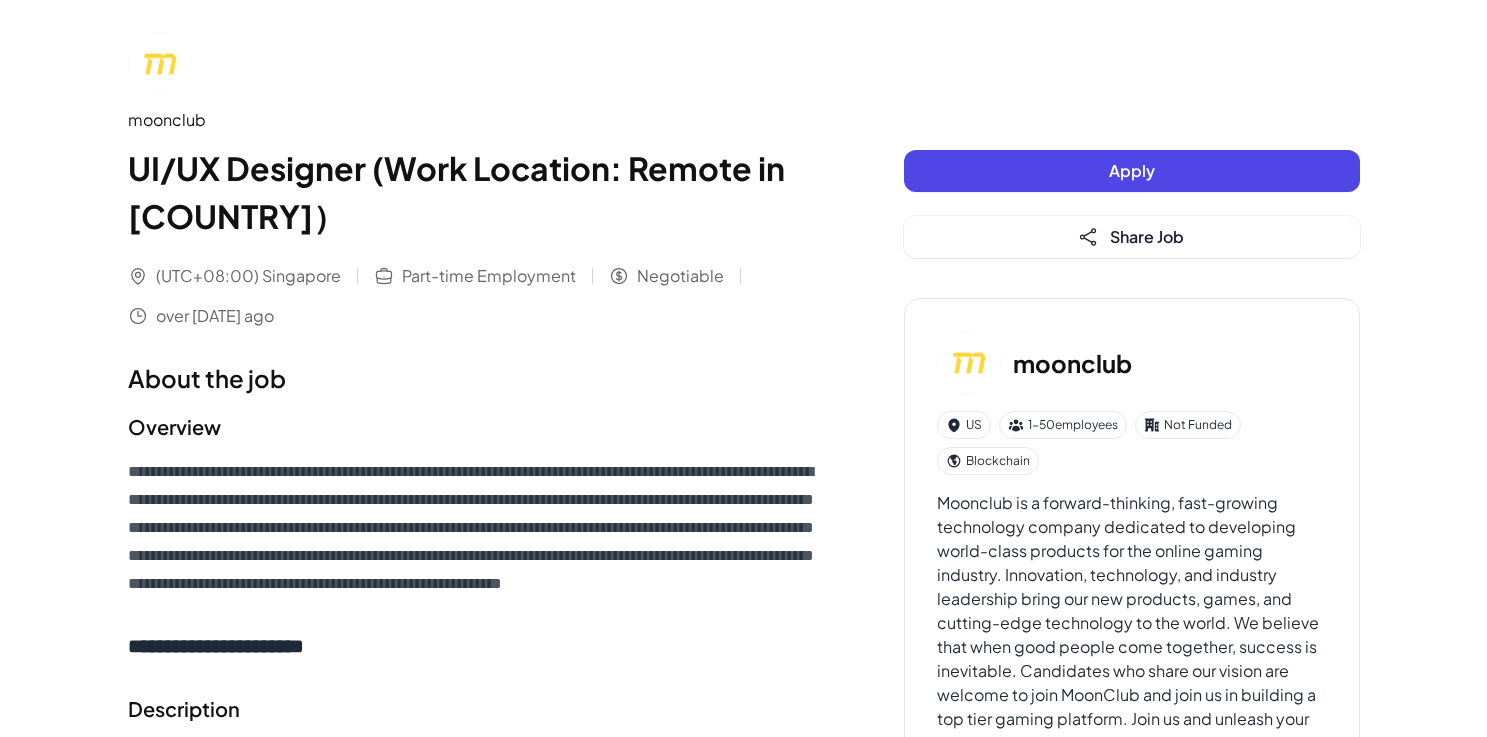scroll, scrollTop: 0, scrollLeft: 0, axis: both 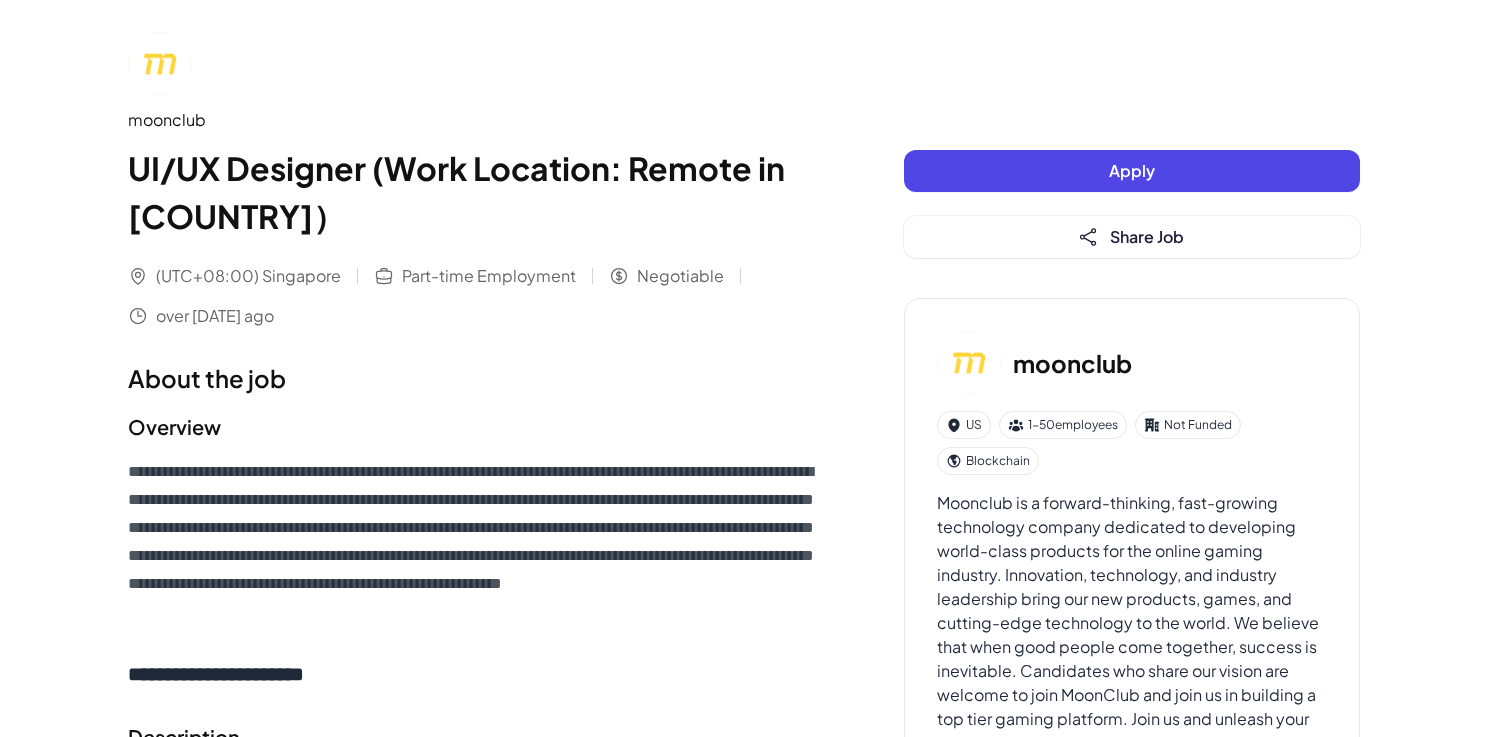 click on "**********" at bounding box center (476, 827) 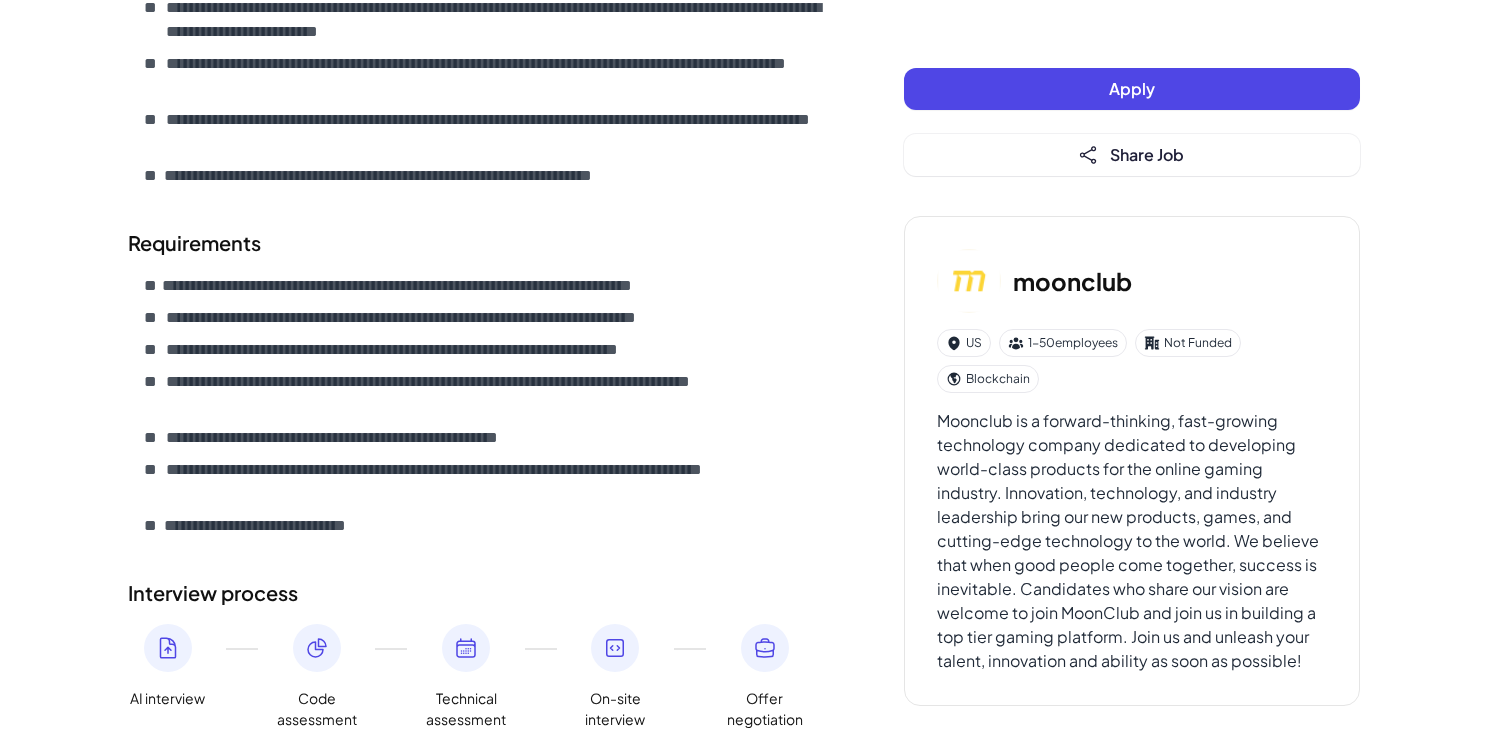 scroll, scrollTop: 895, scrollLeft: 0, axis: vertical 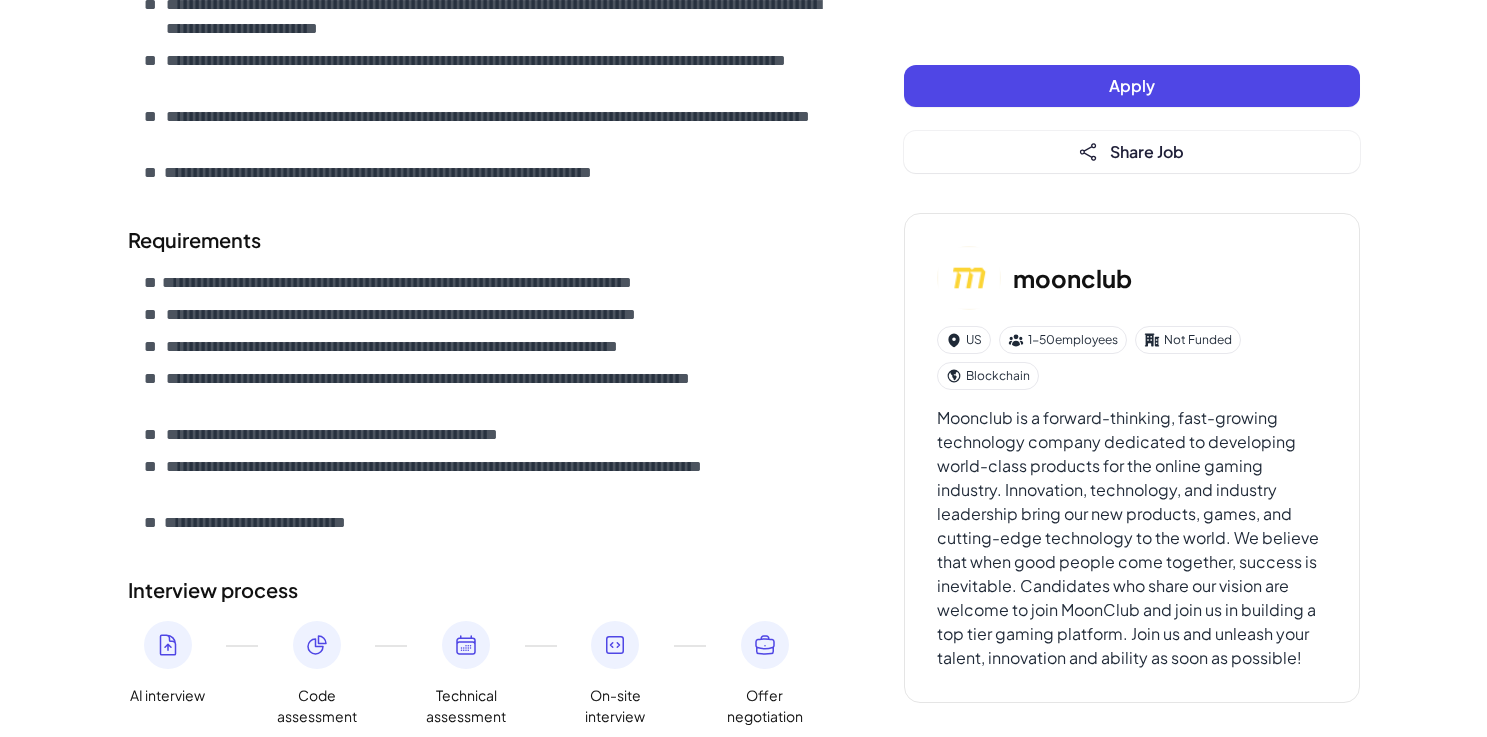 click on "**********" at bounding box center (458, 283) 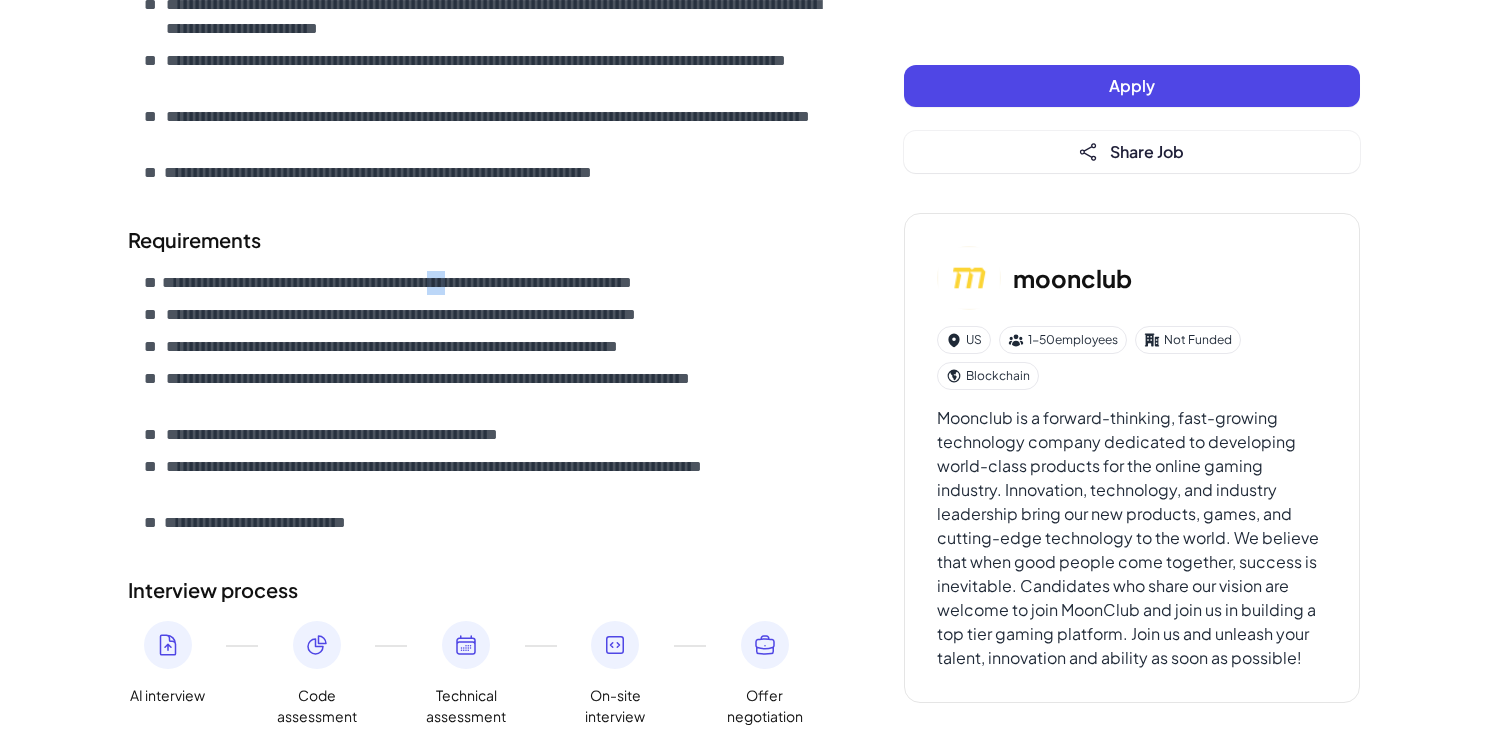 click on "**********" at bounding box center (458, 283) 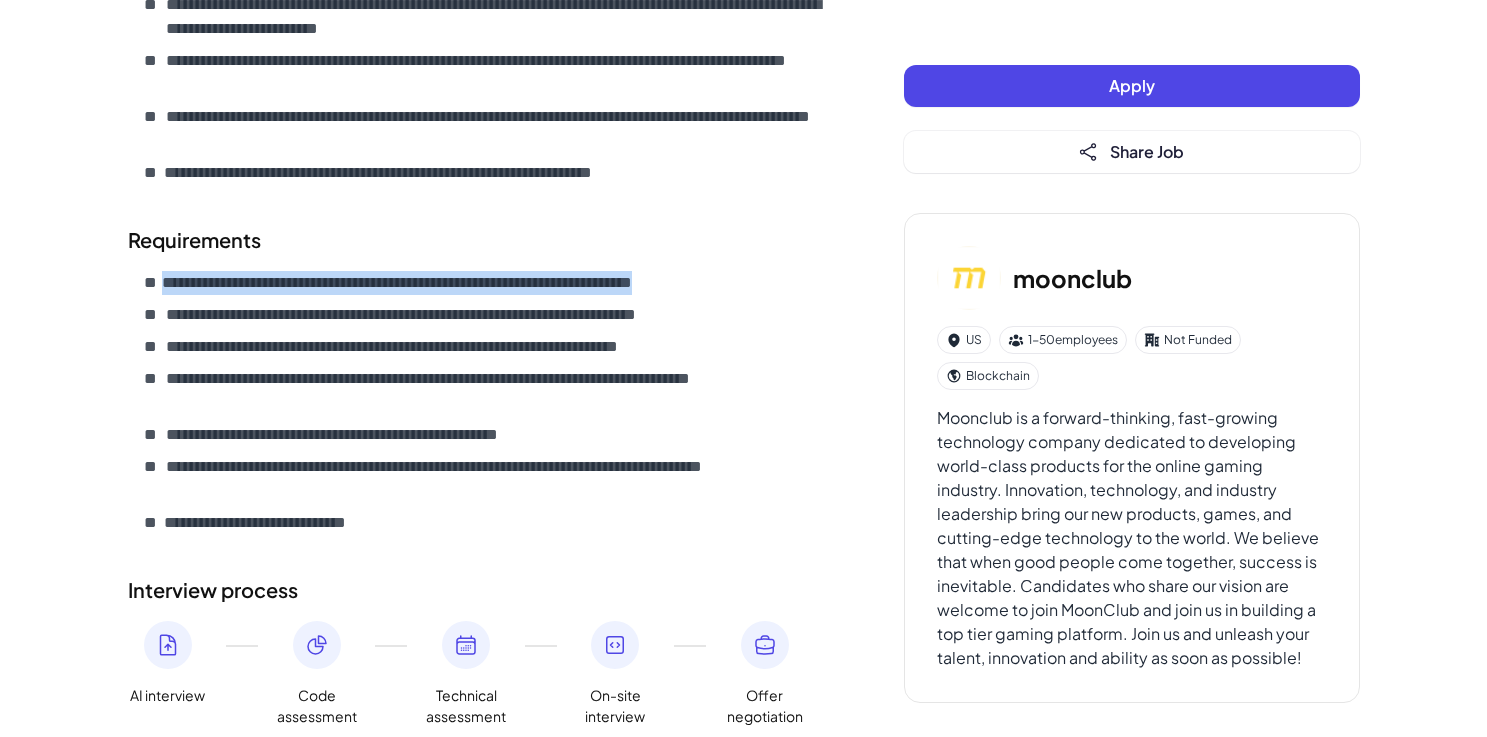 click on "**********" at bounding box center (472, 315) 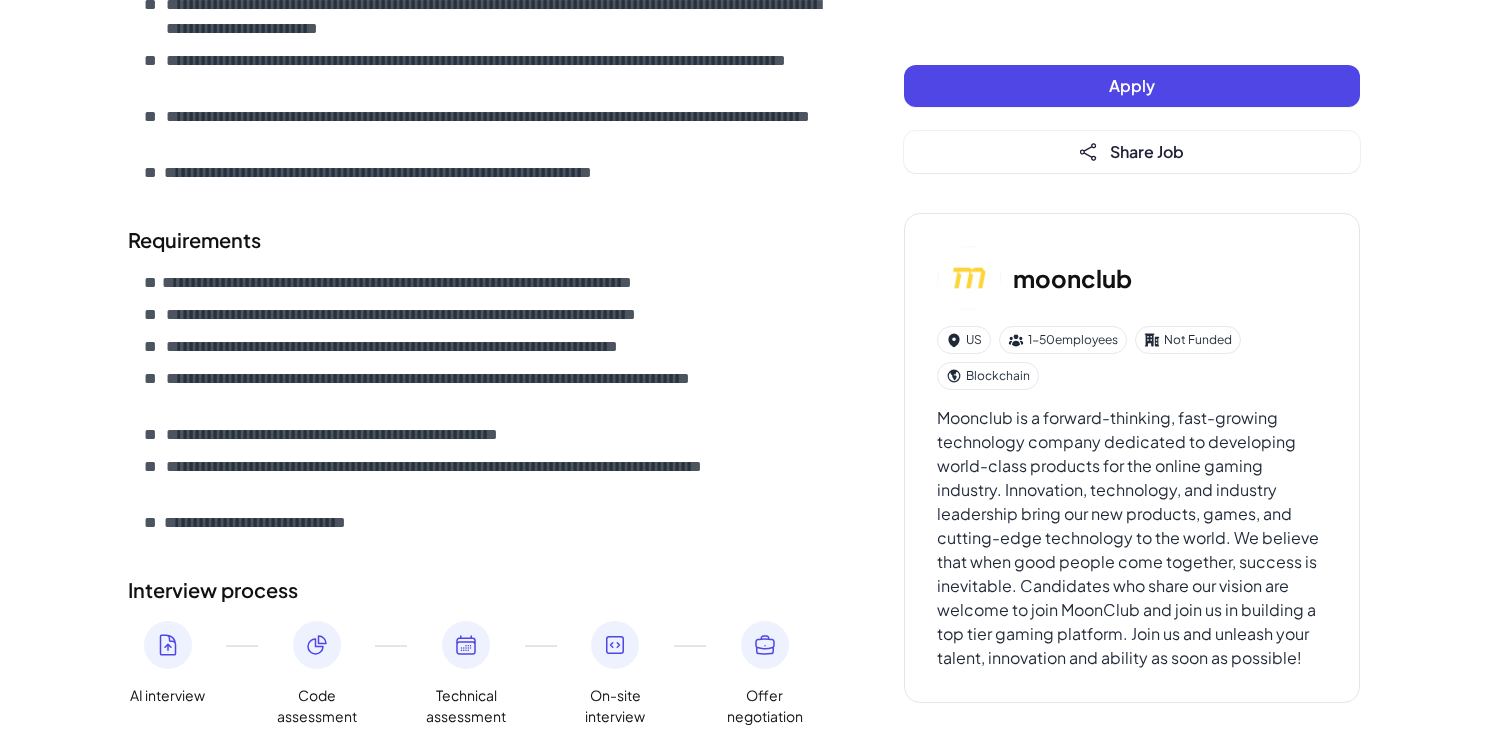 click on "**********" at bounding box center [472, 315] 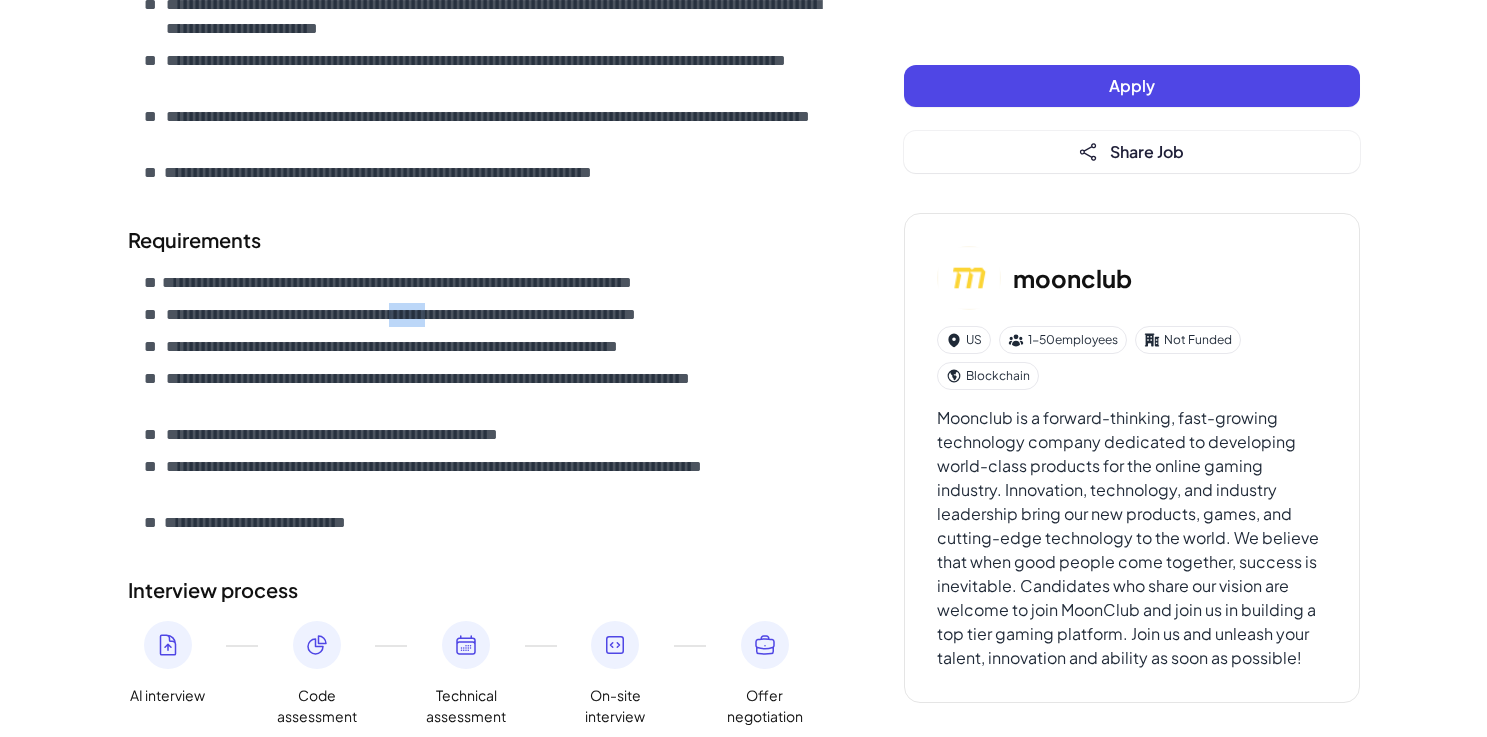 click on "**********" at bounding box center (472, 315) 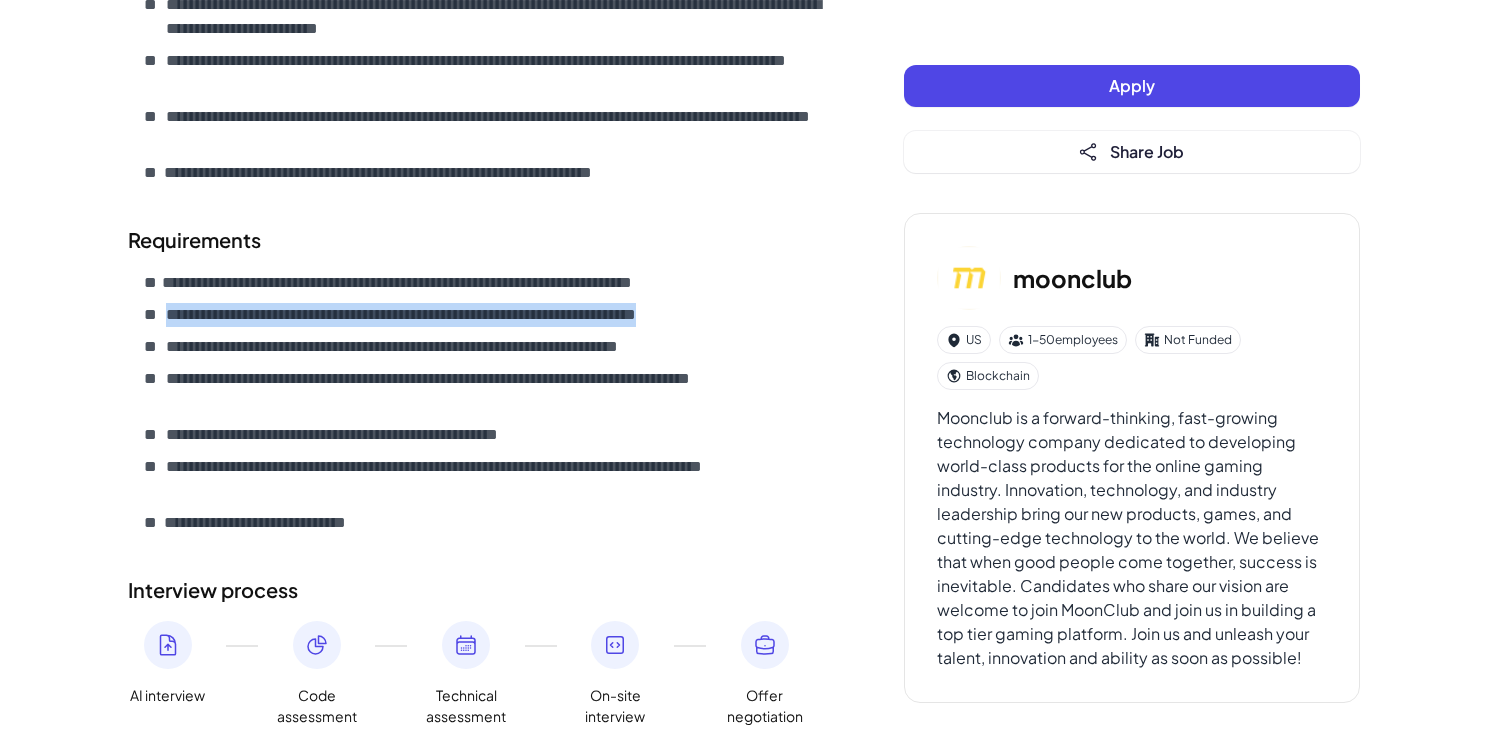 click on "**********" at bounding box center (442, 347) 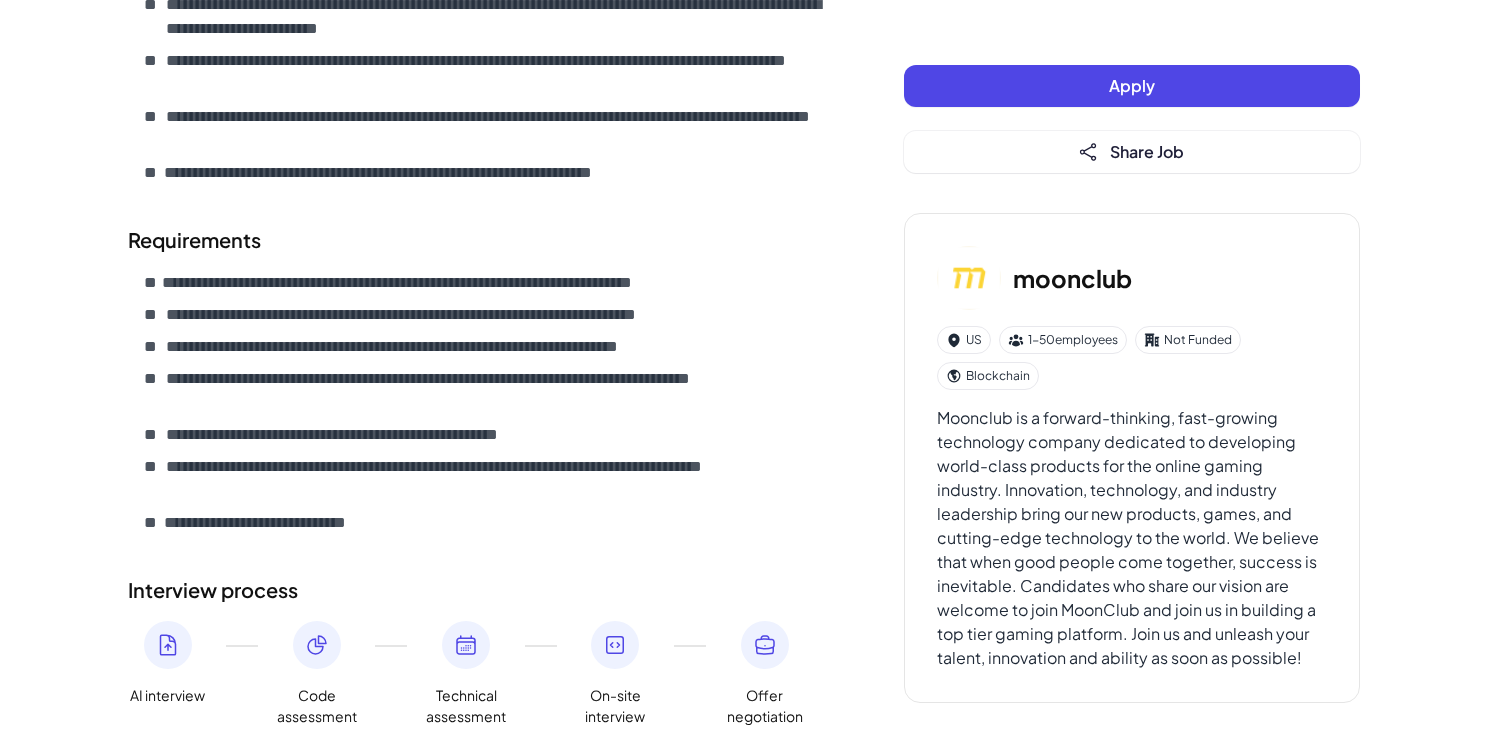 click on "**********" at bounding box center (442, 347) 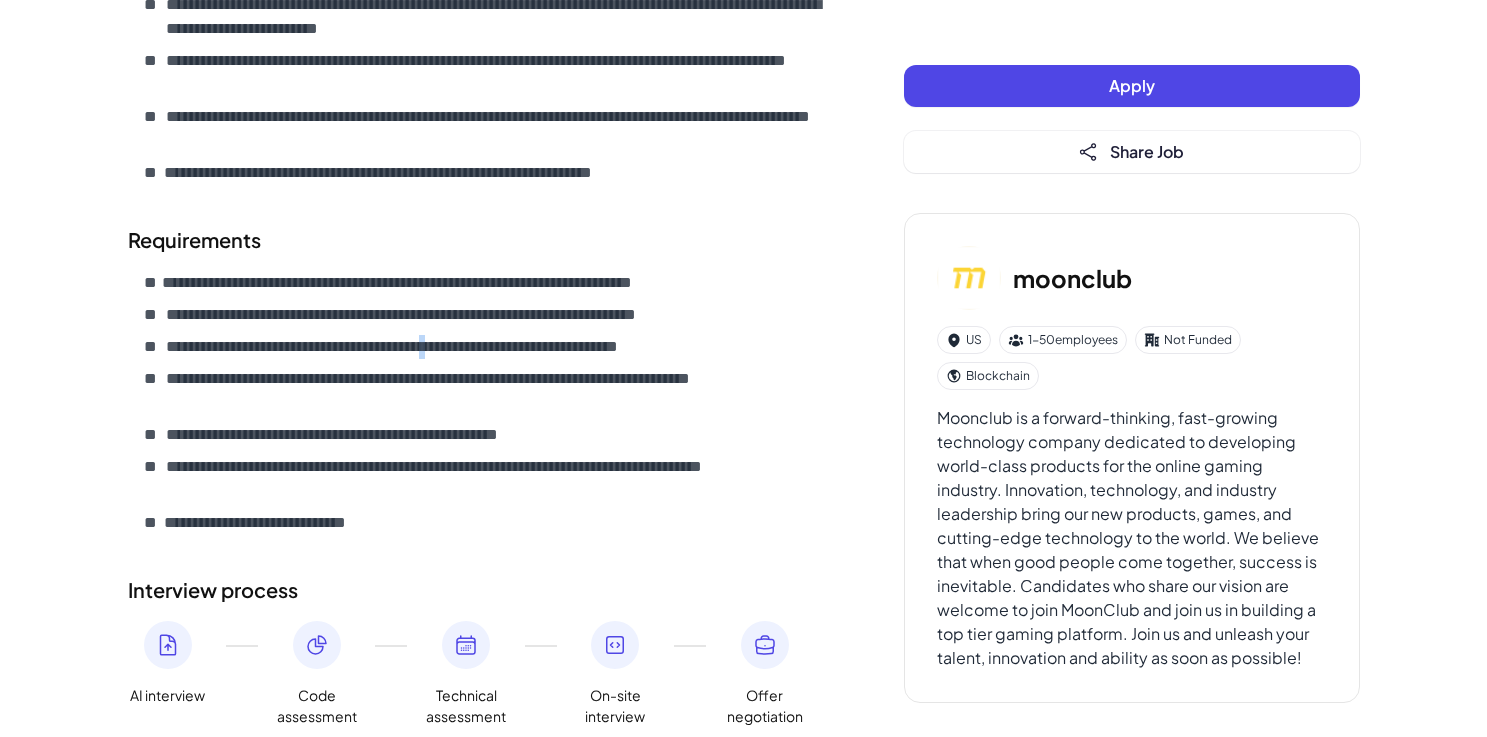 click on "**********" at bounding box center [442, 347] 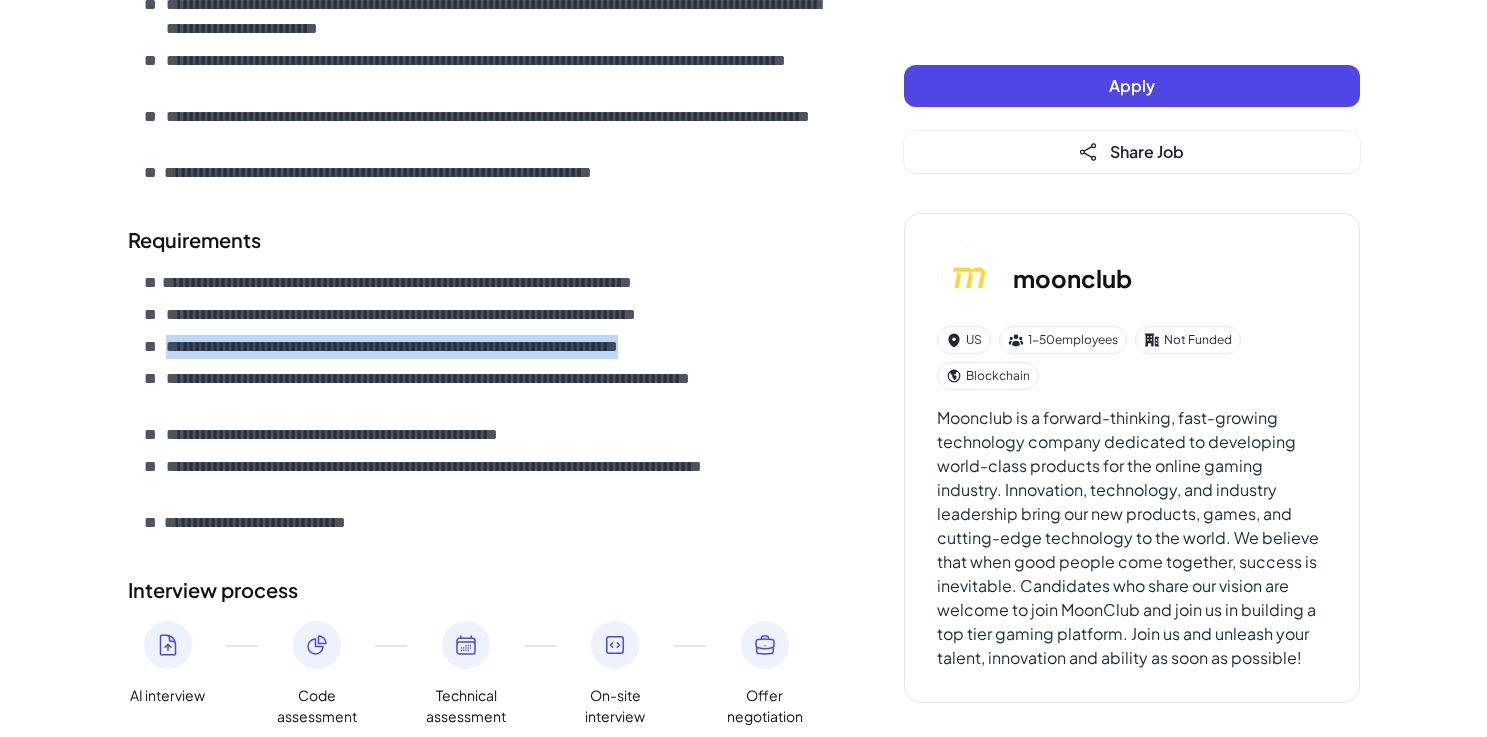 click on "**********" at bounding box center (494, 391) 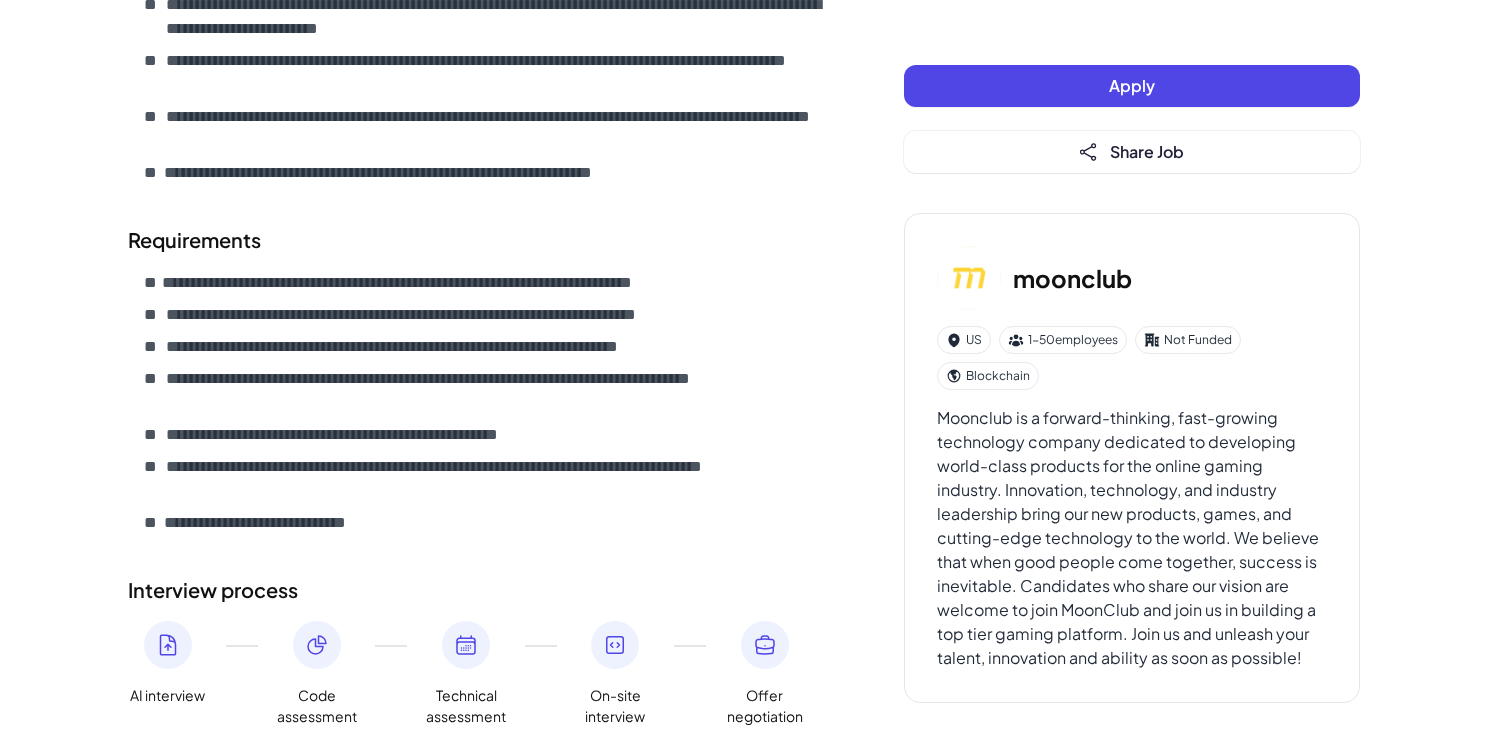 click on "**********" at bounding box center (494, 391) 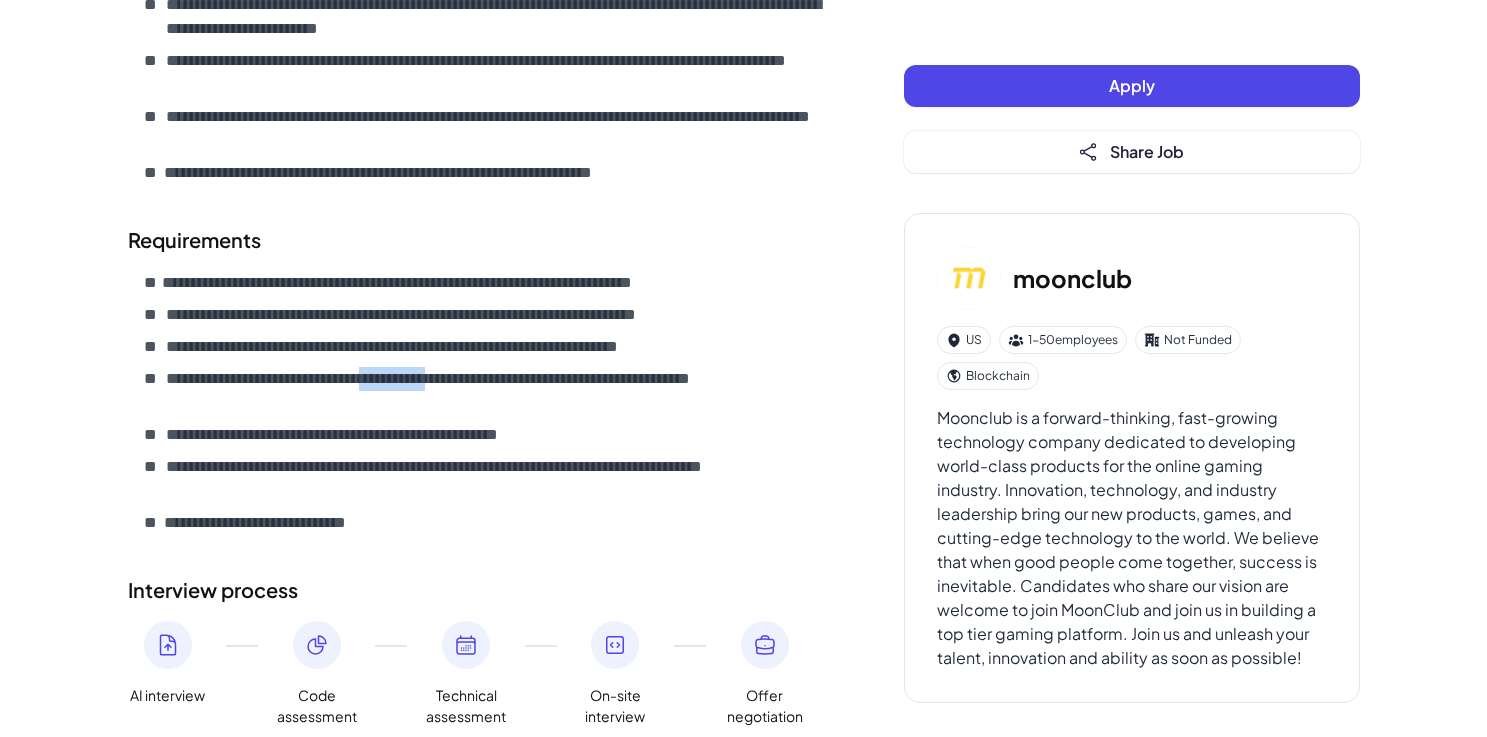 click on "**********" at bounding box center [494, 391] 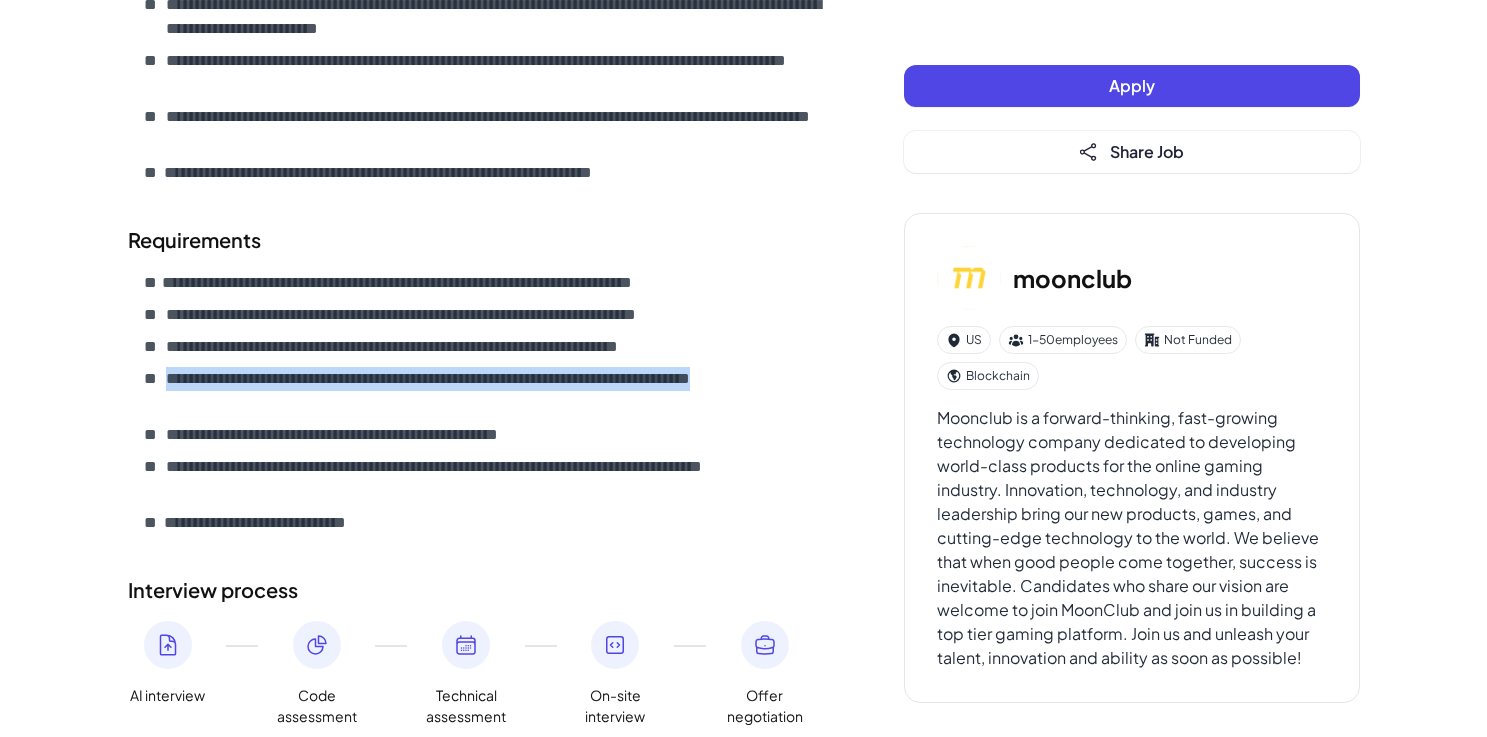 click on "**********" at bounding box center (442, 347) 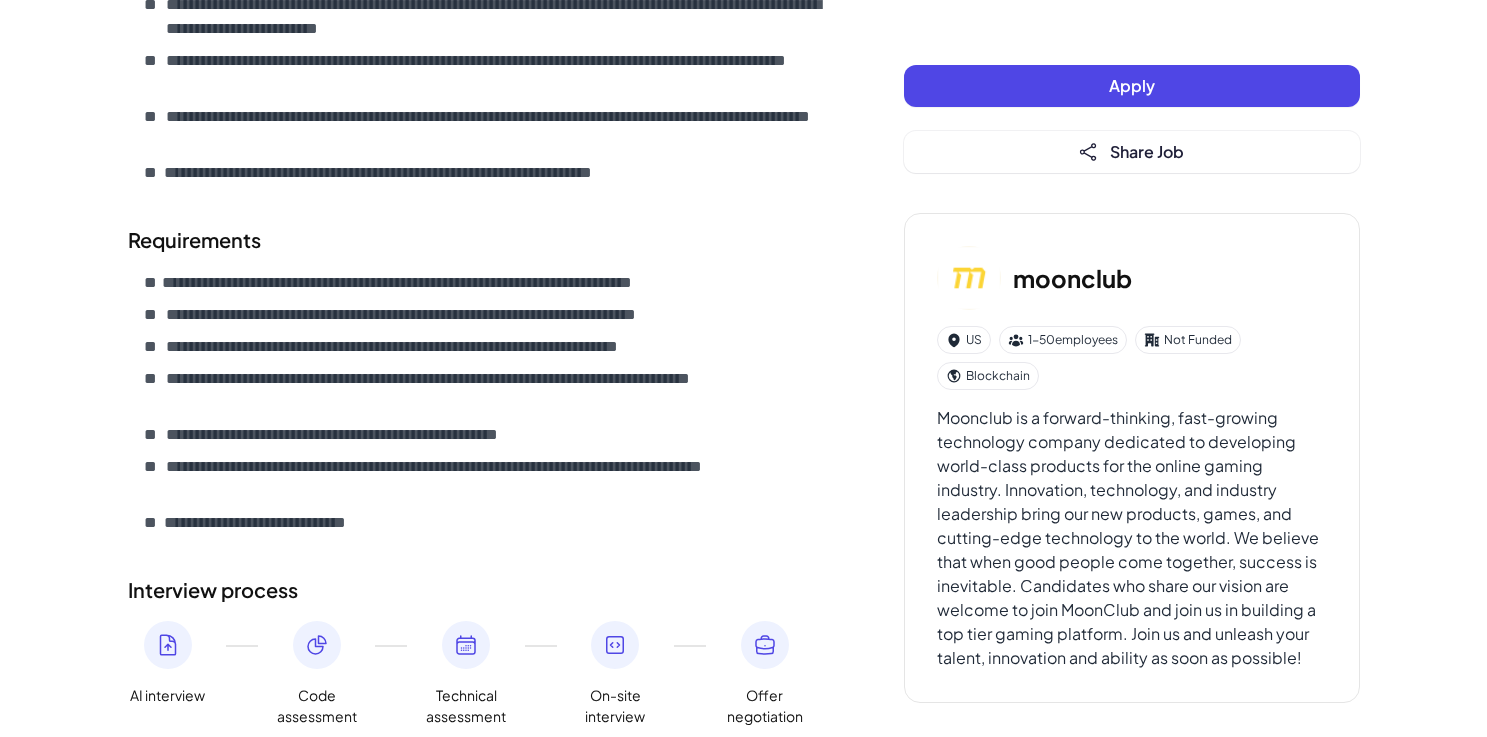 click on "**********" at bounding box center [442, 347] 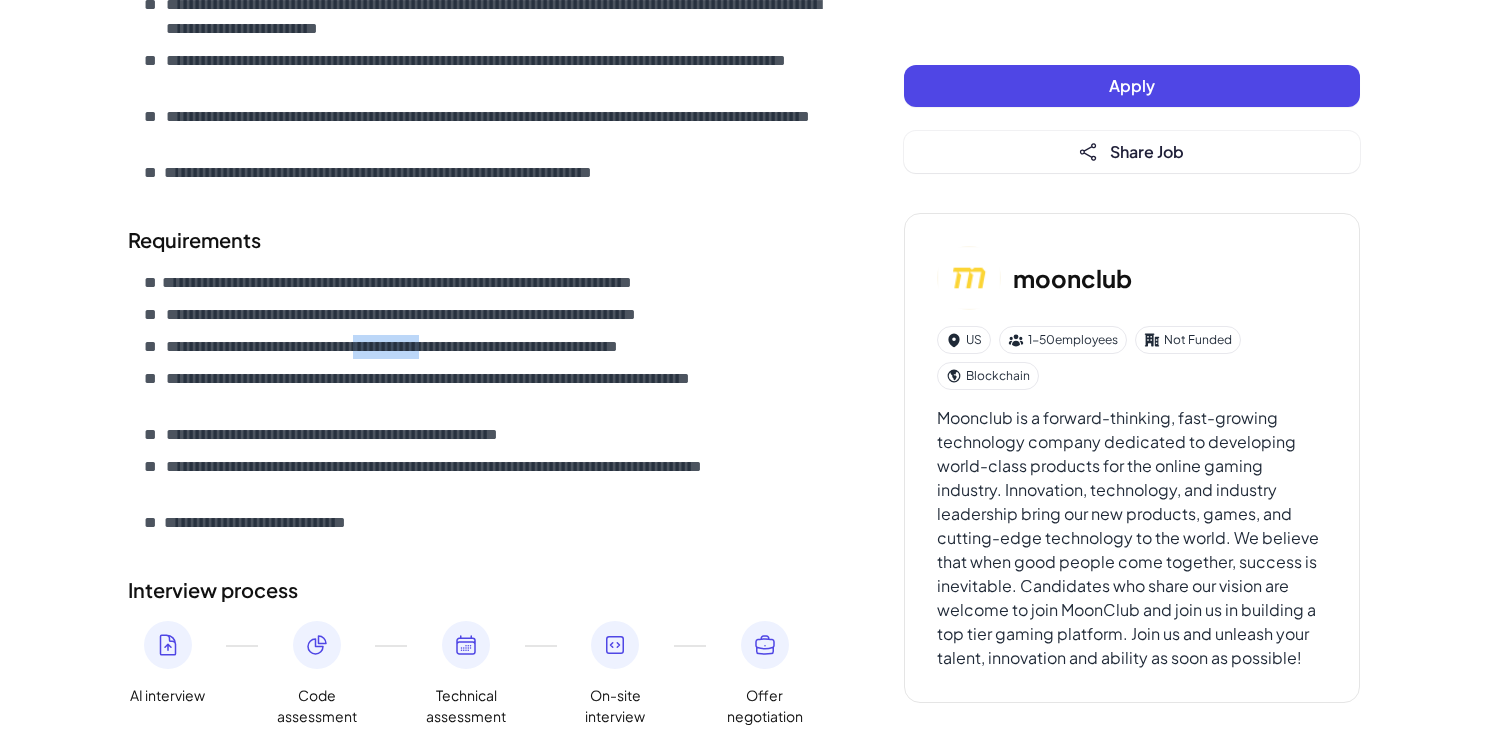 click on "**********" at bounding box center [442, 347] 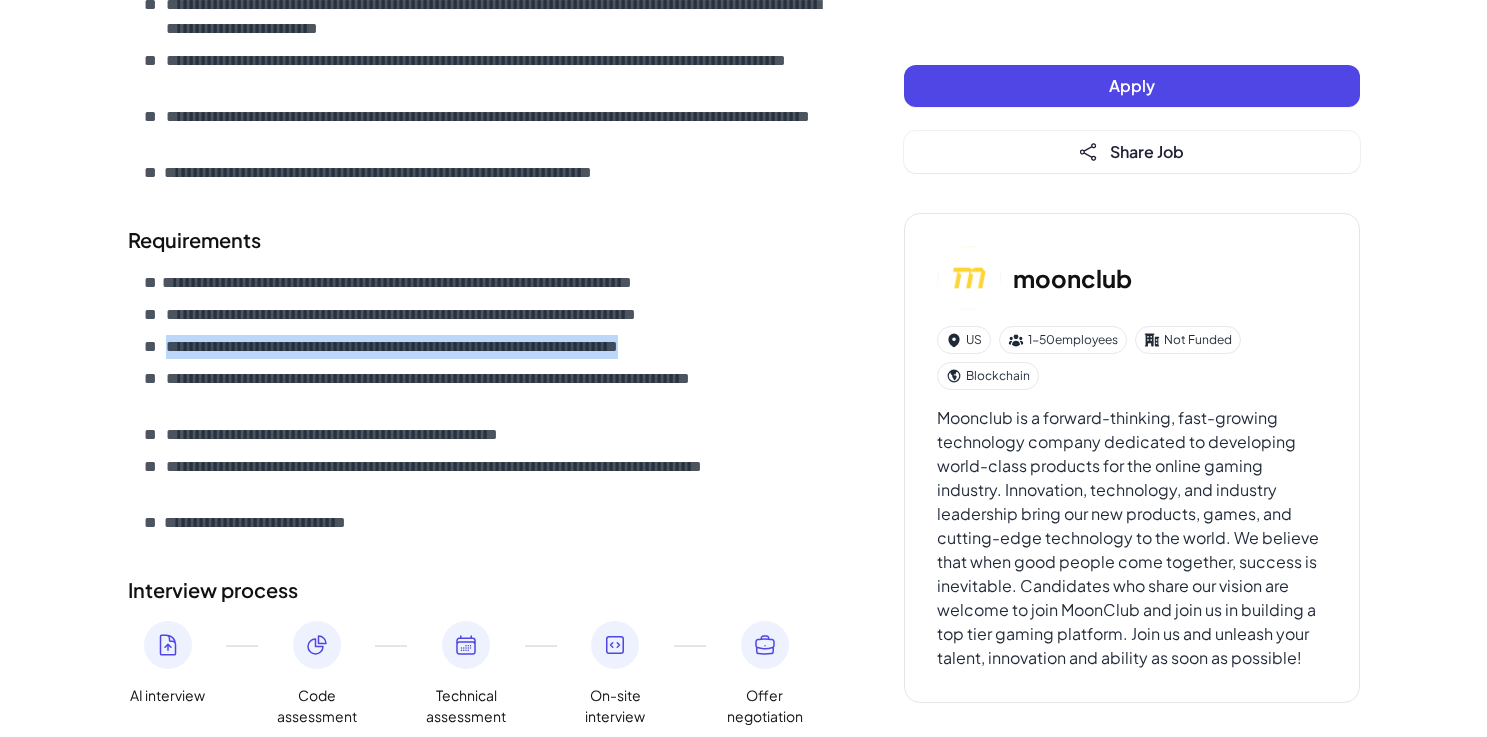 click on "**********" at bounding box center (494, 391) 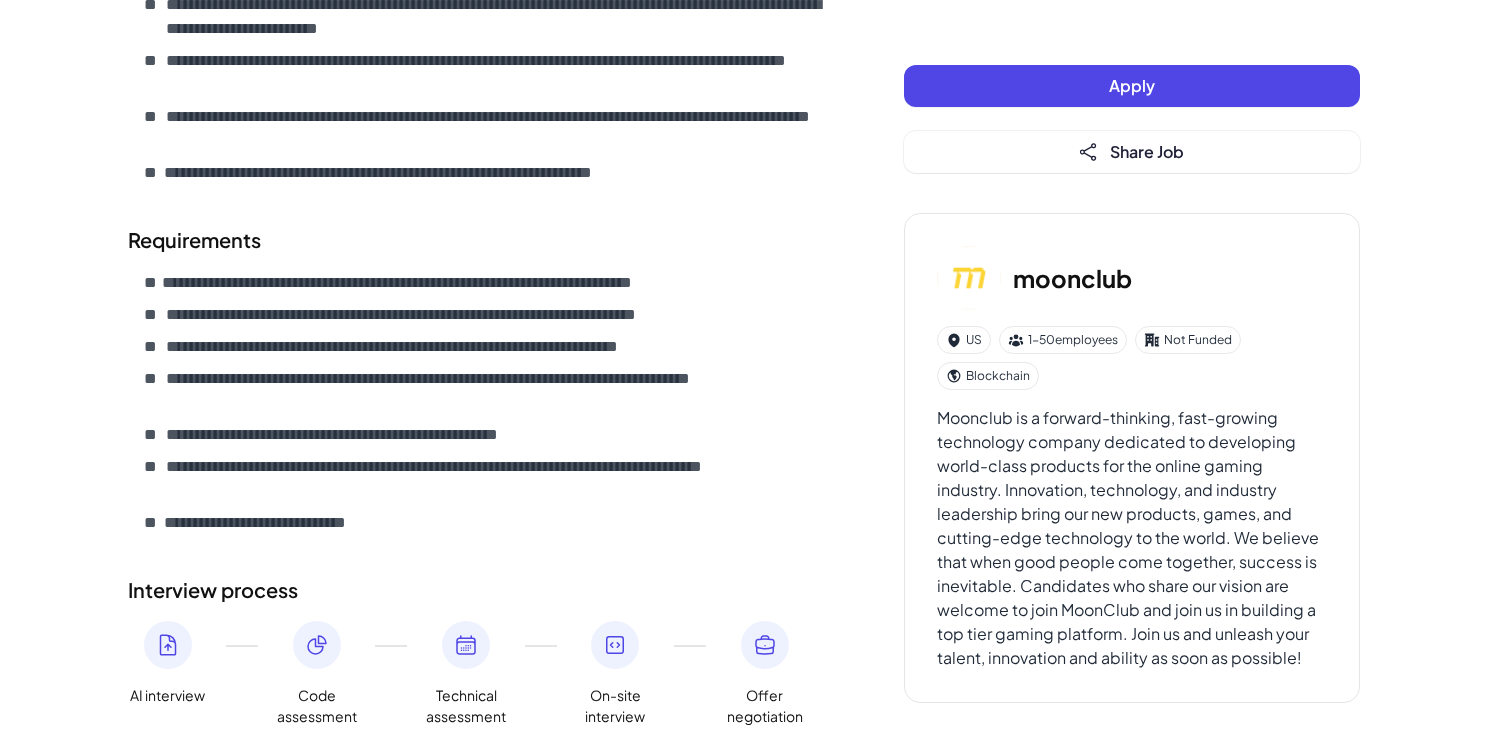click on "**********" at bounding box center [494, 391] 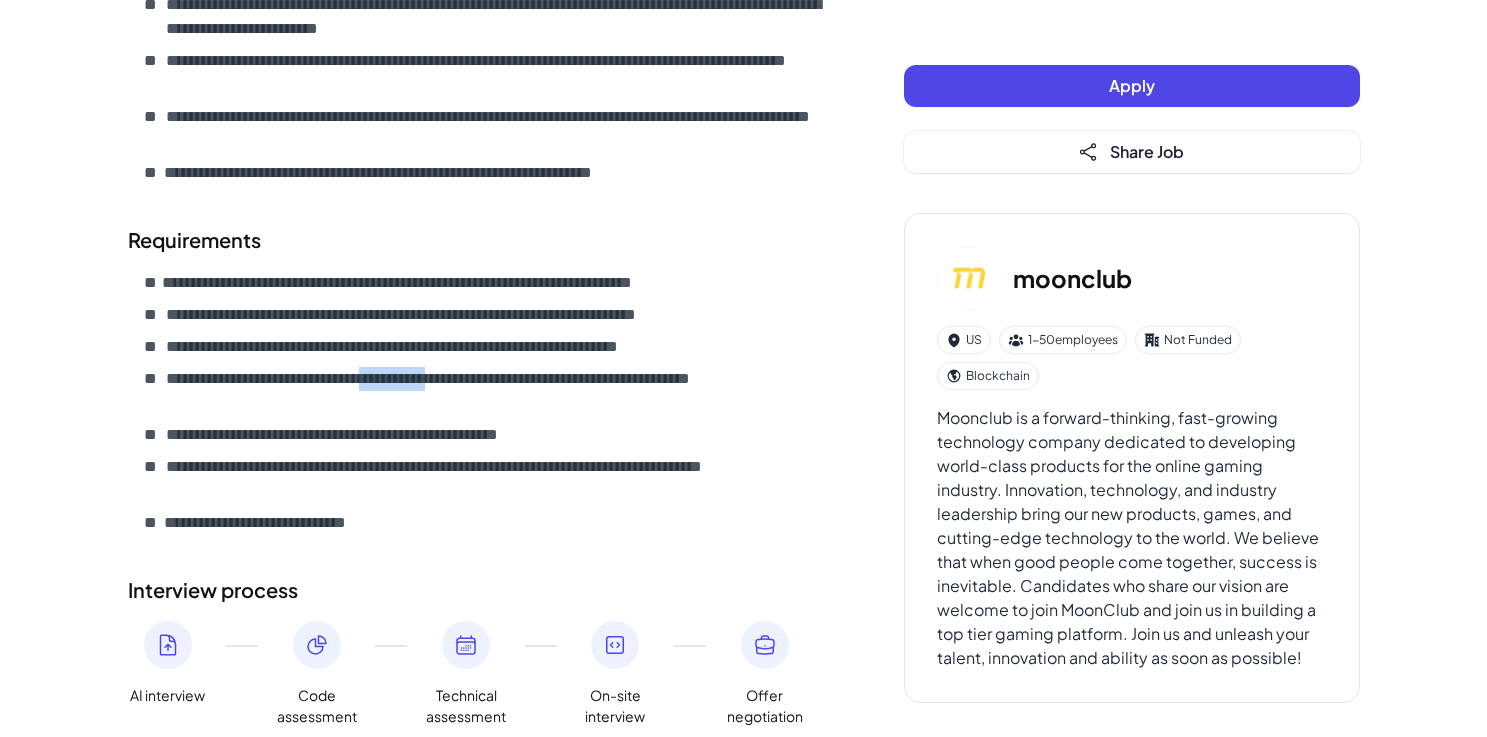 click on "**********" at bounding box center (494, 391) 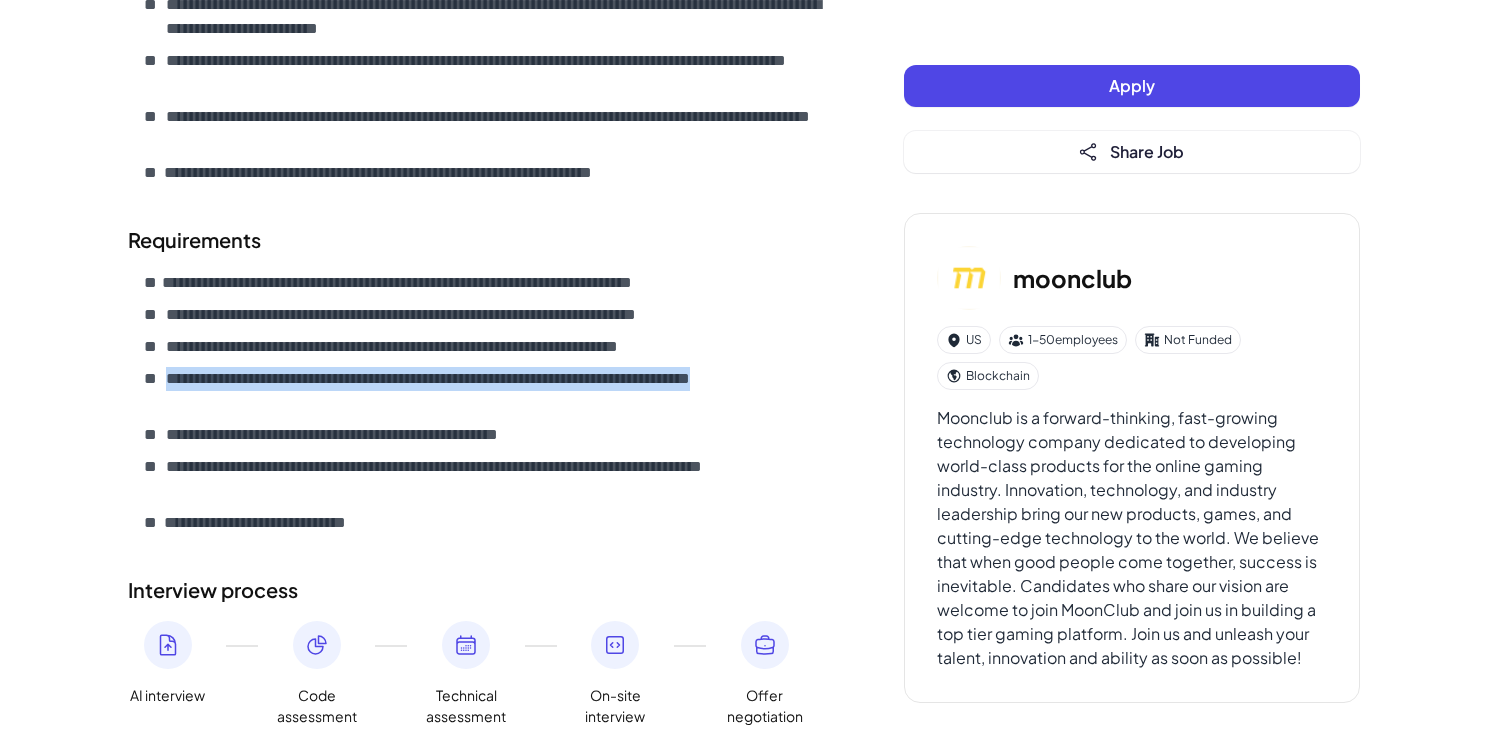 click on "**********" at bounding box center (386, 435) 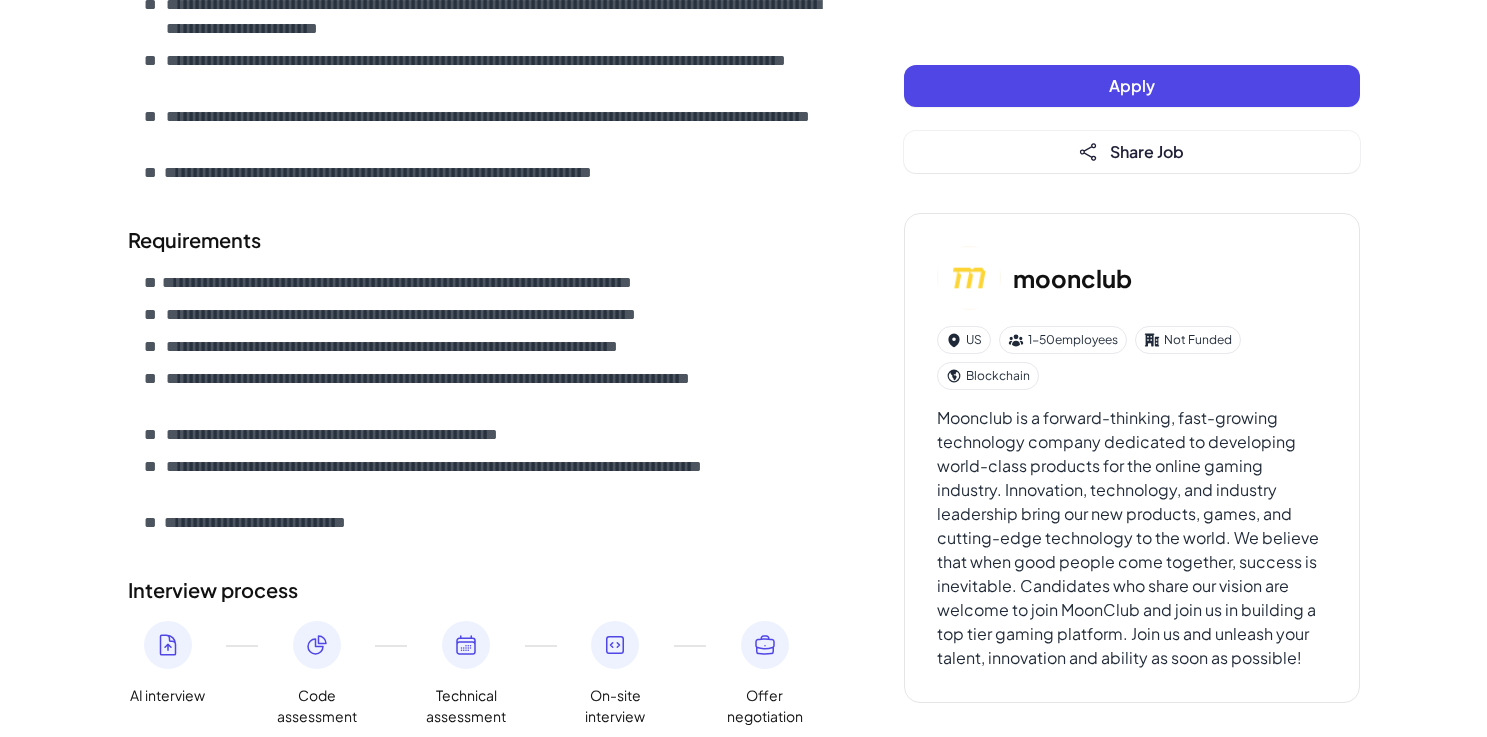 click on "**********" at bounding box center (386, 435) 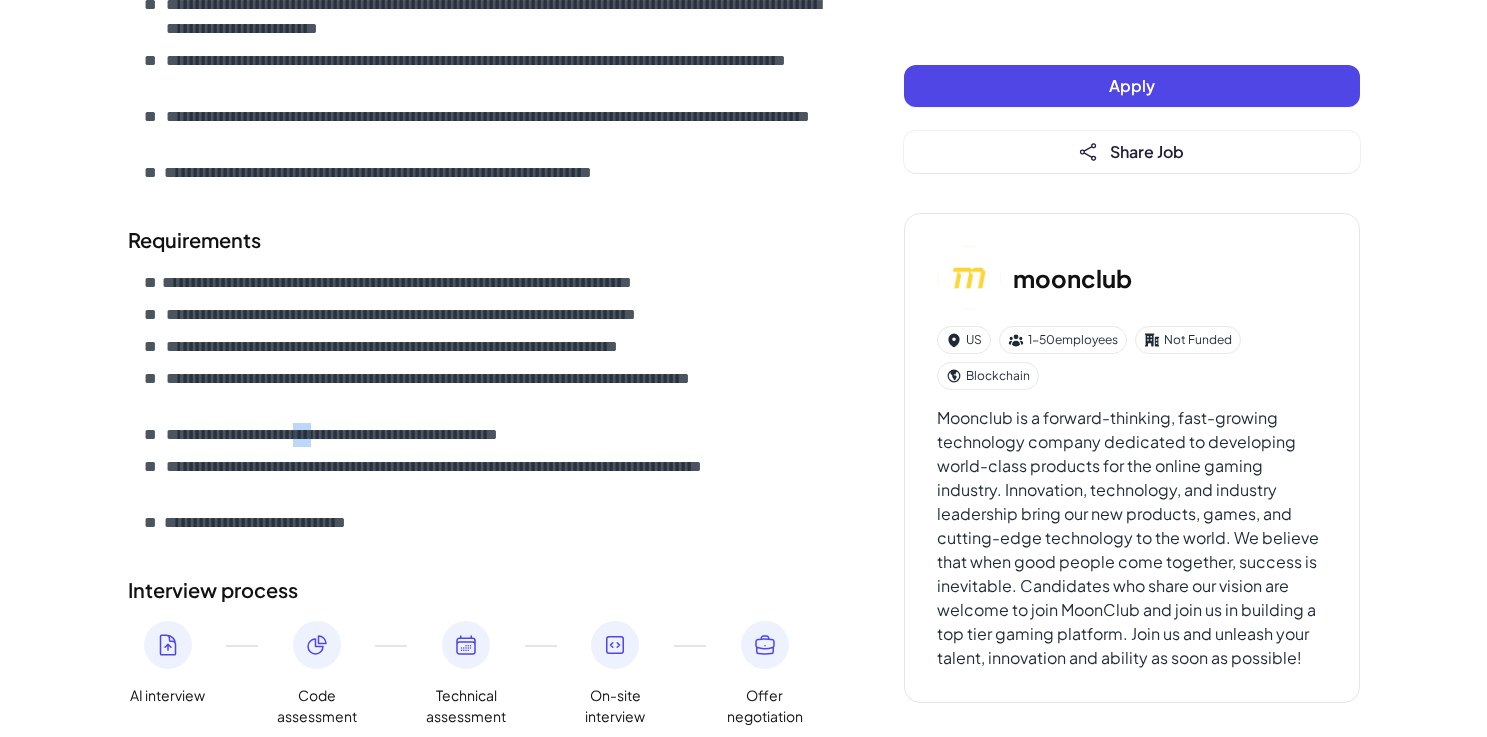 click on "**********" at bounding box center [386, 435] 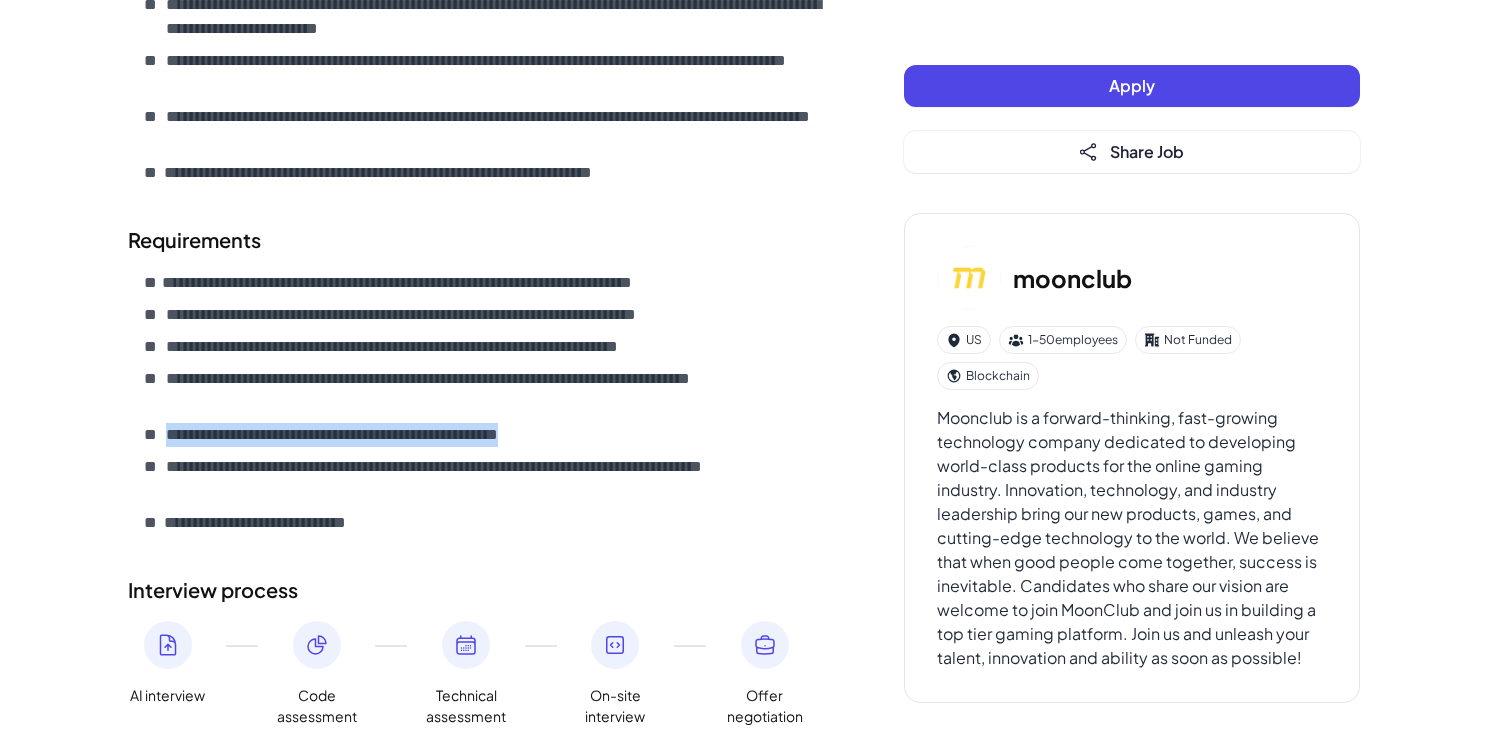 click on "**********" at bounding box center [494, 391] 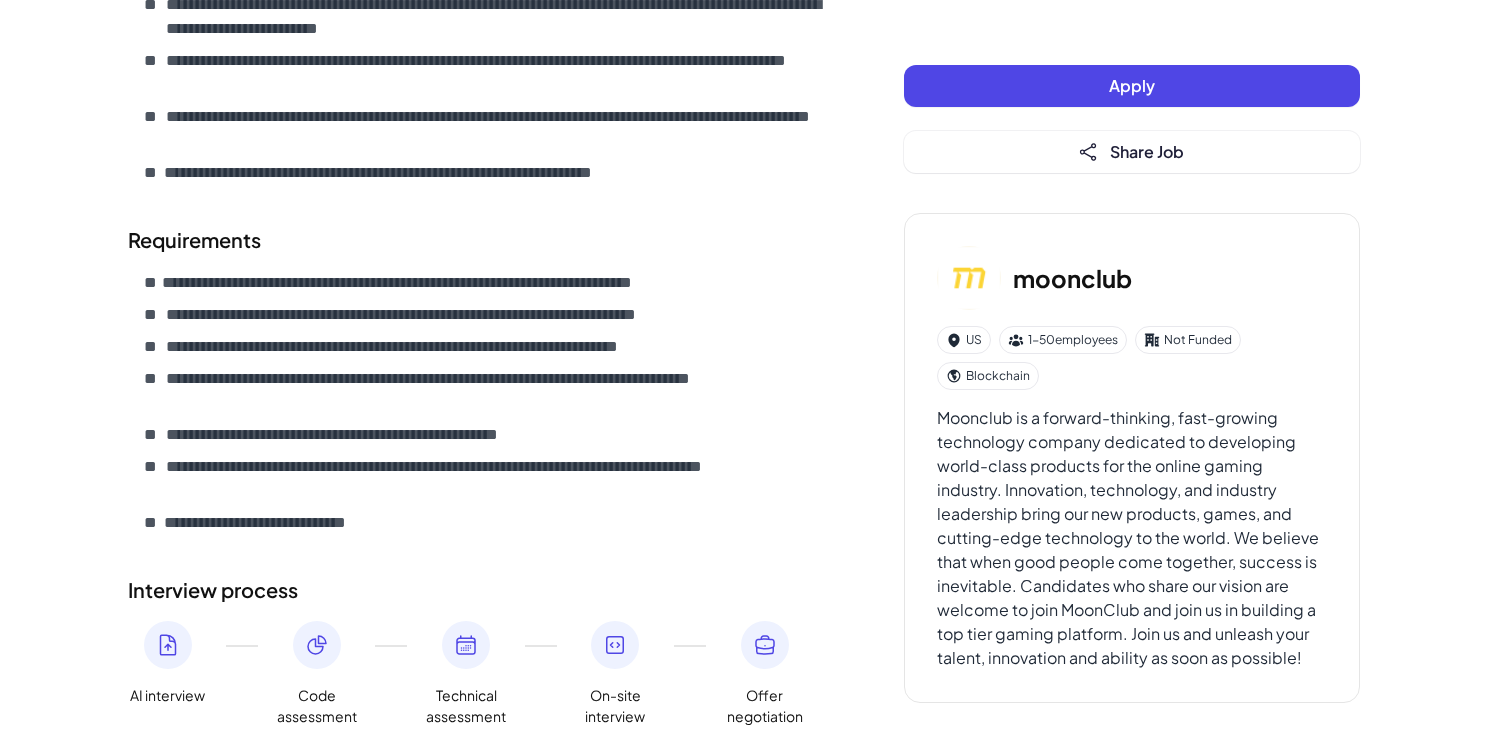 click on "**********" at bounding box center [494, 391] 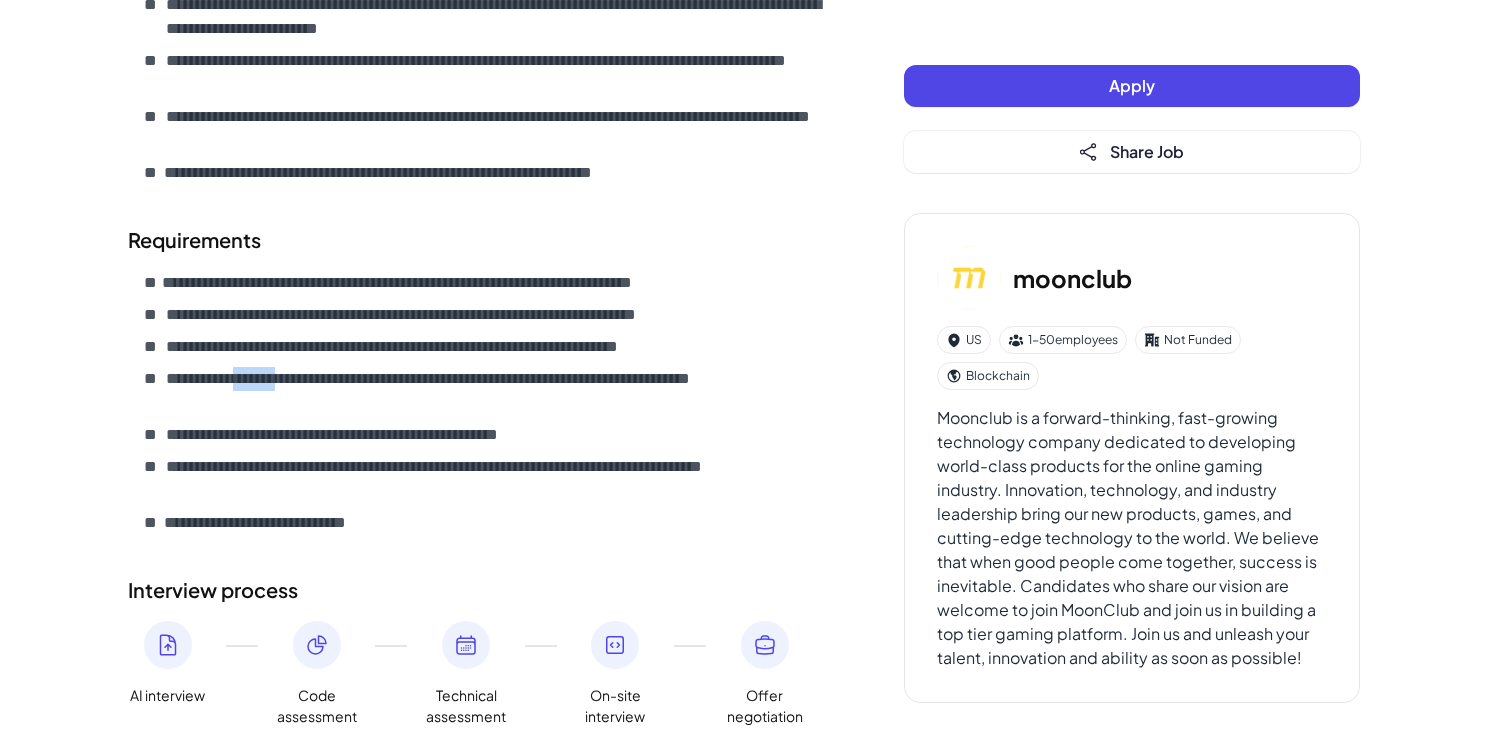 click on "**********" at bounding box center (494, 391) 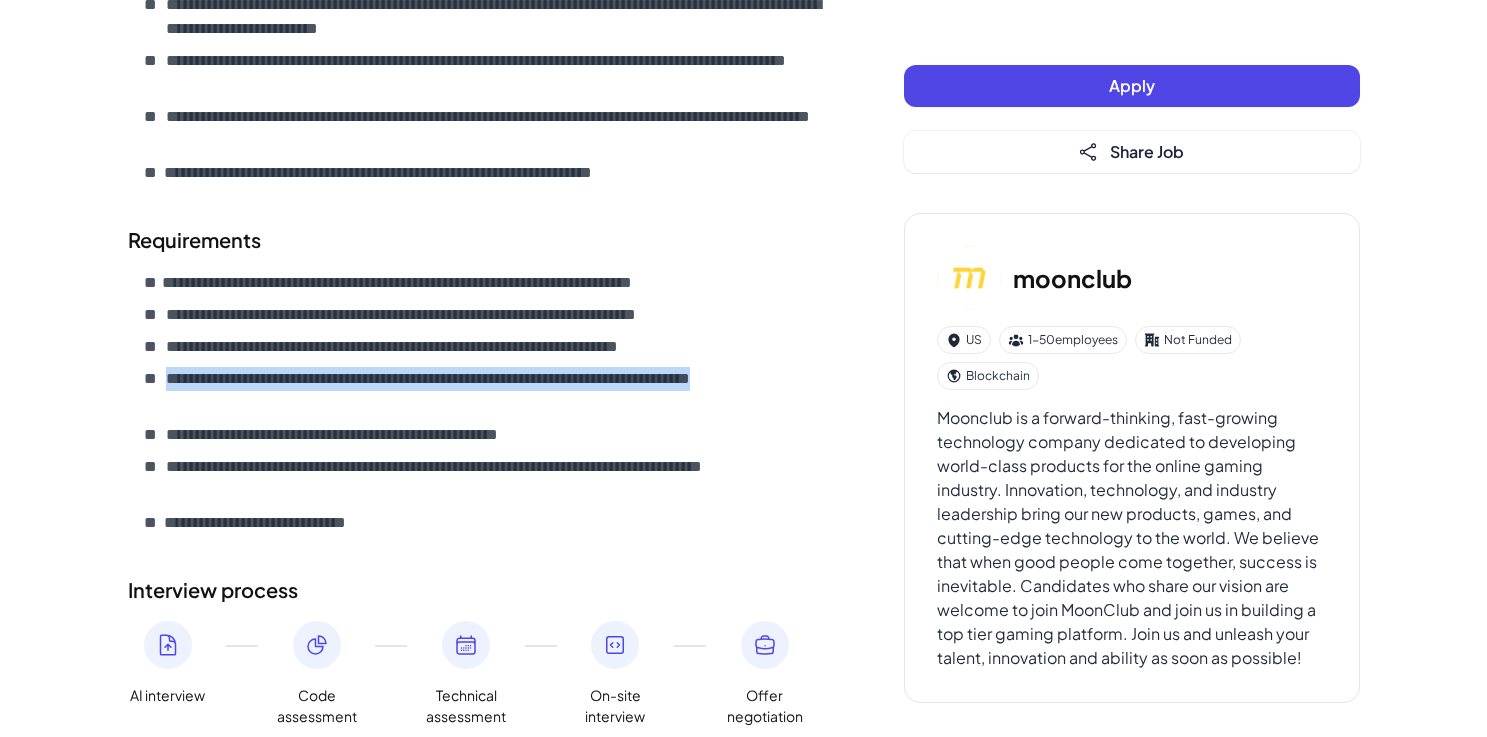 click on "**********" at bounding box center (494, 391) 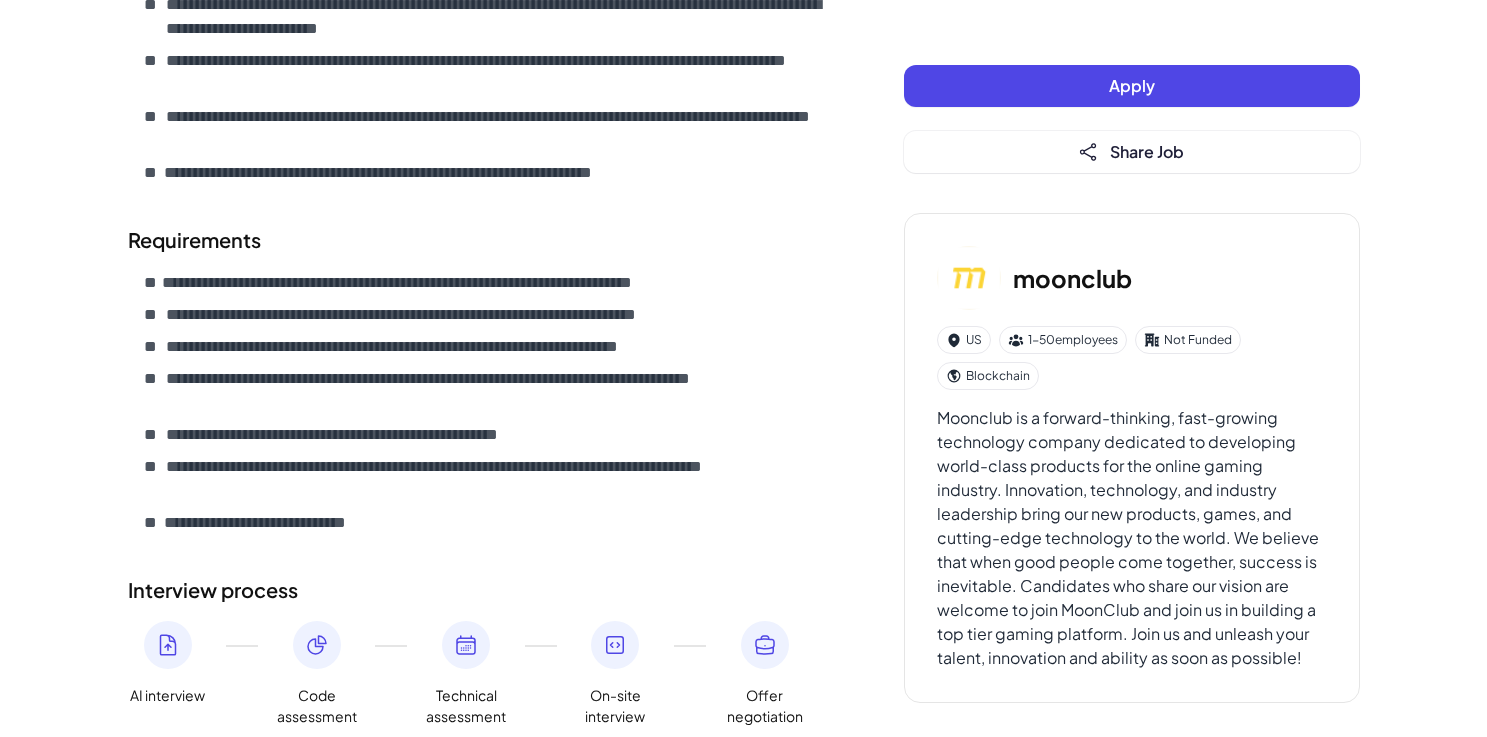 click on "**********" at bounding box center (494, 391) 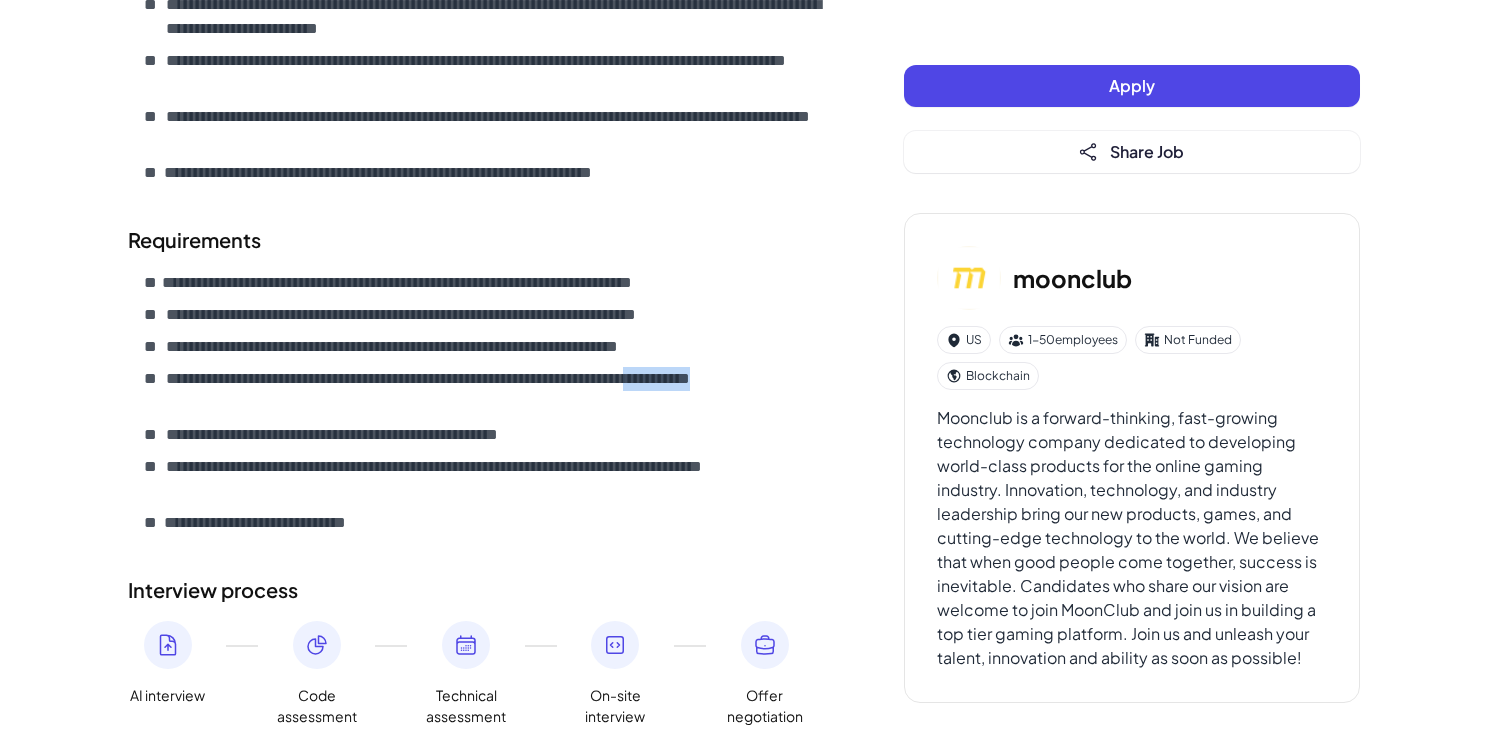 click on "**********" at bounding box center [494, 391] 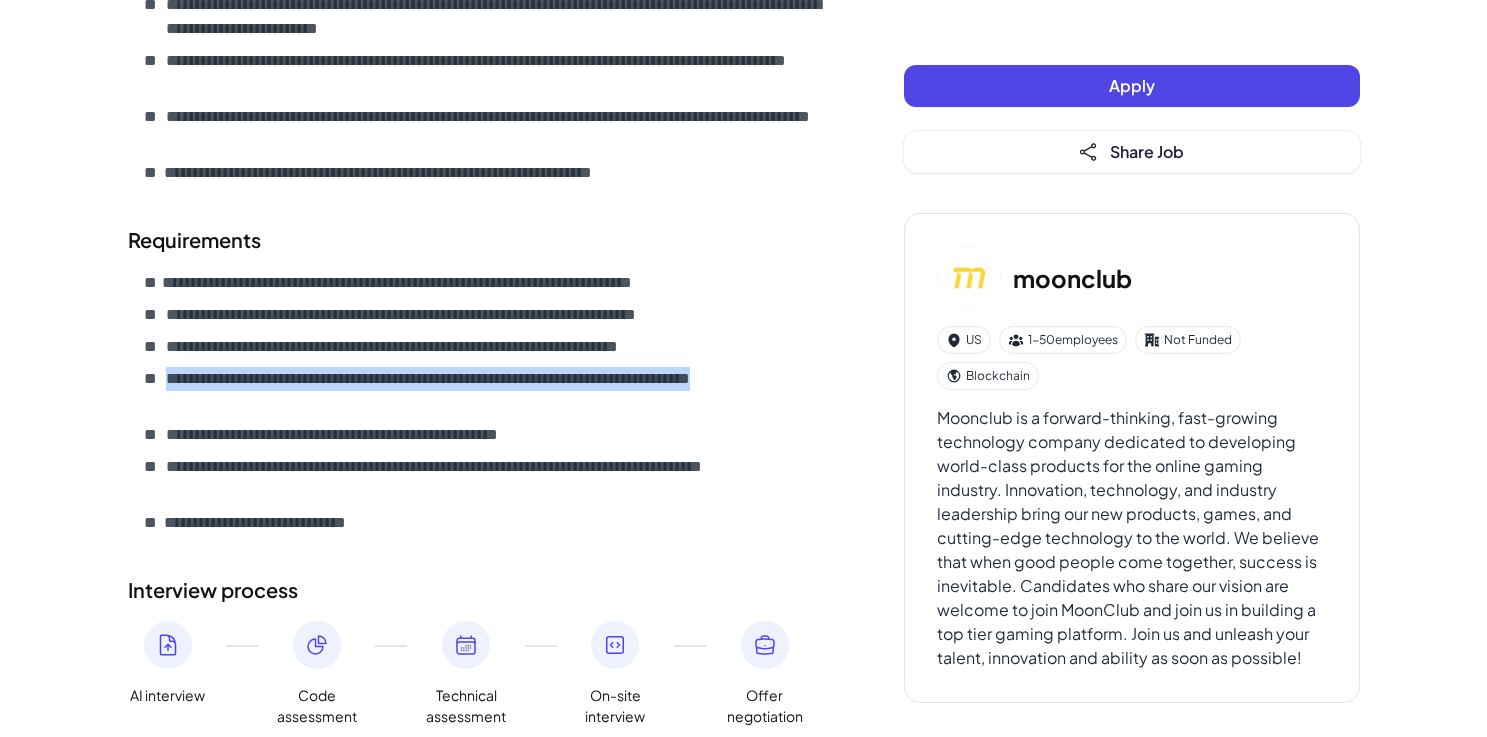 click on "**********" at bounding box center (495, 479) 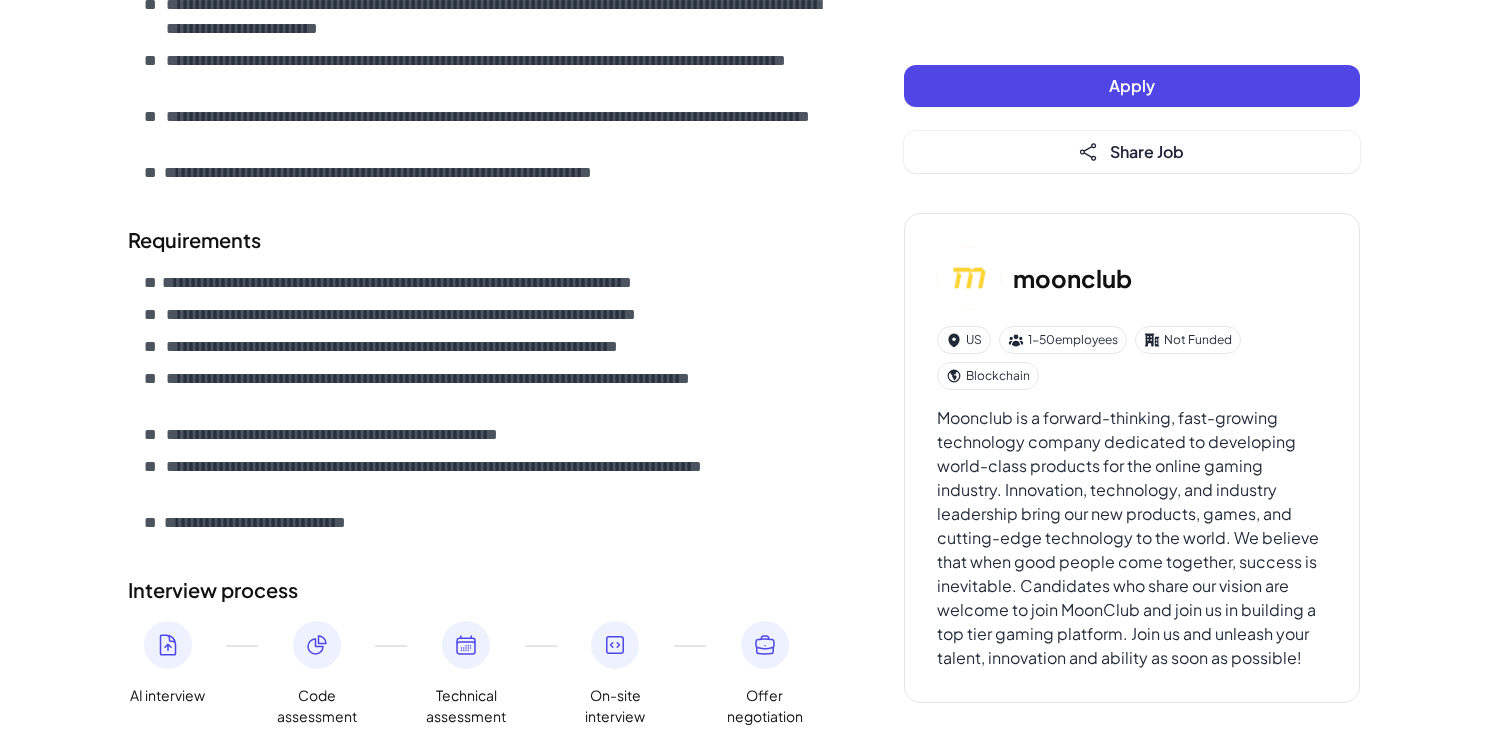 click on "**********" at bounding box center [495, 479] 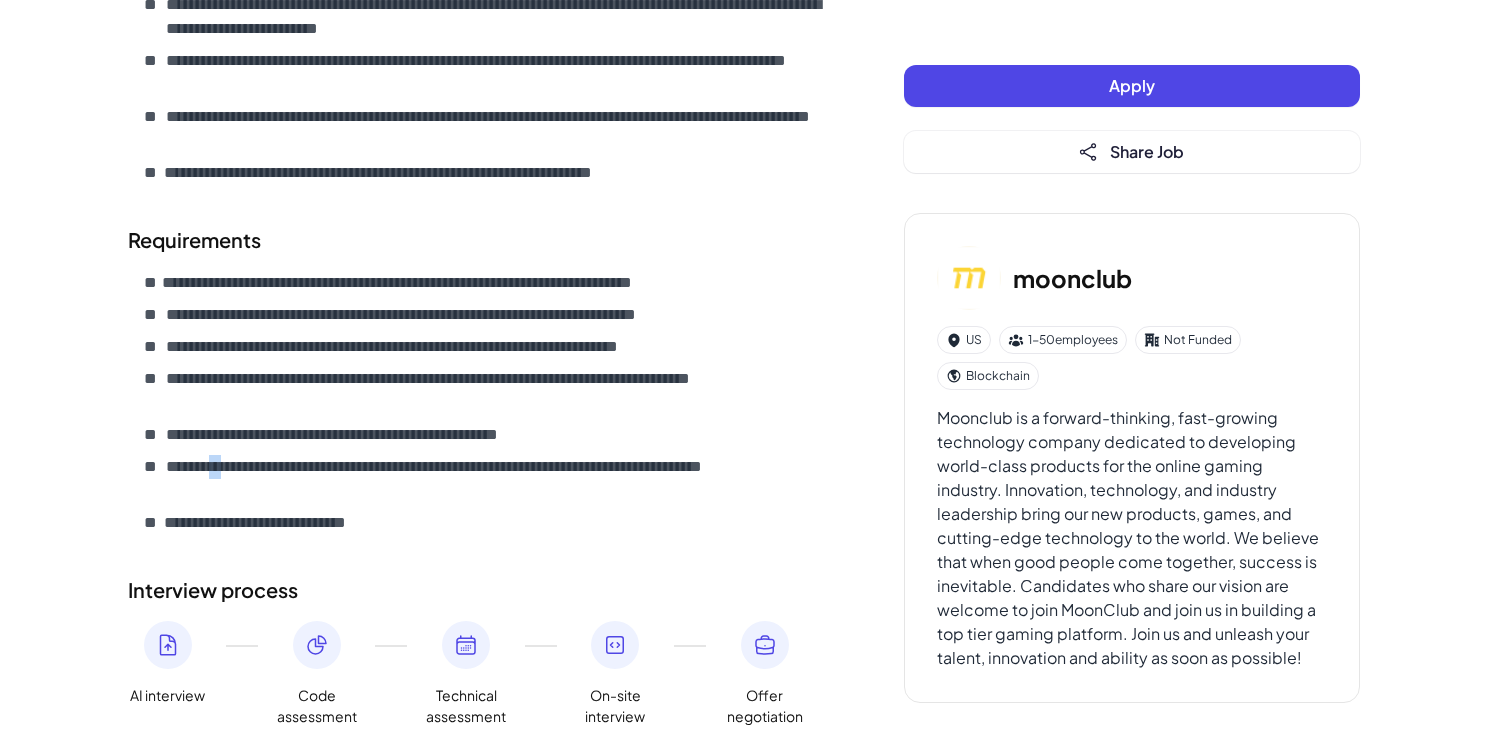 click on "**********" at bounding box center [495, 479] 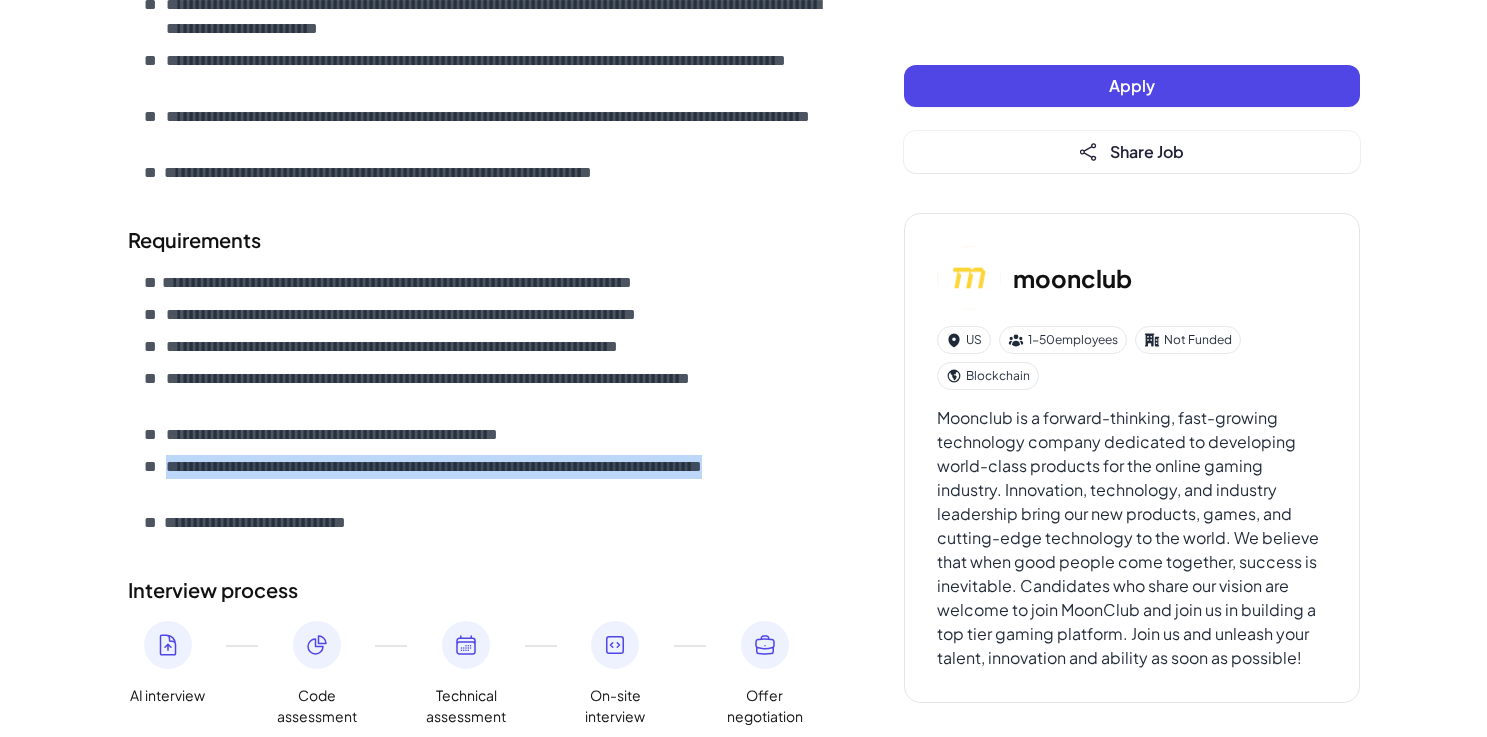 click on "**********" at bounding box center [386, 435] 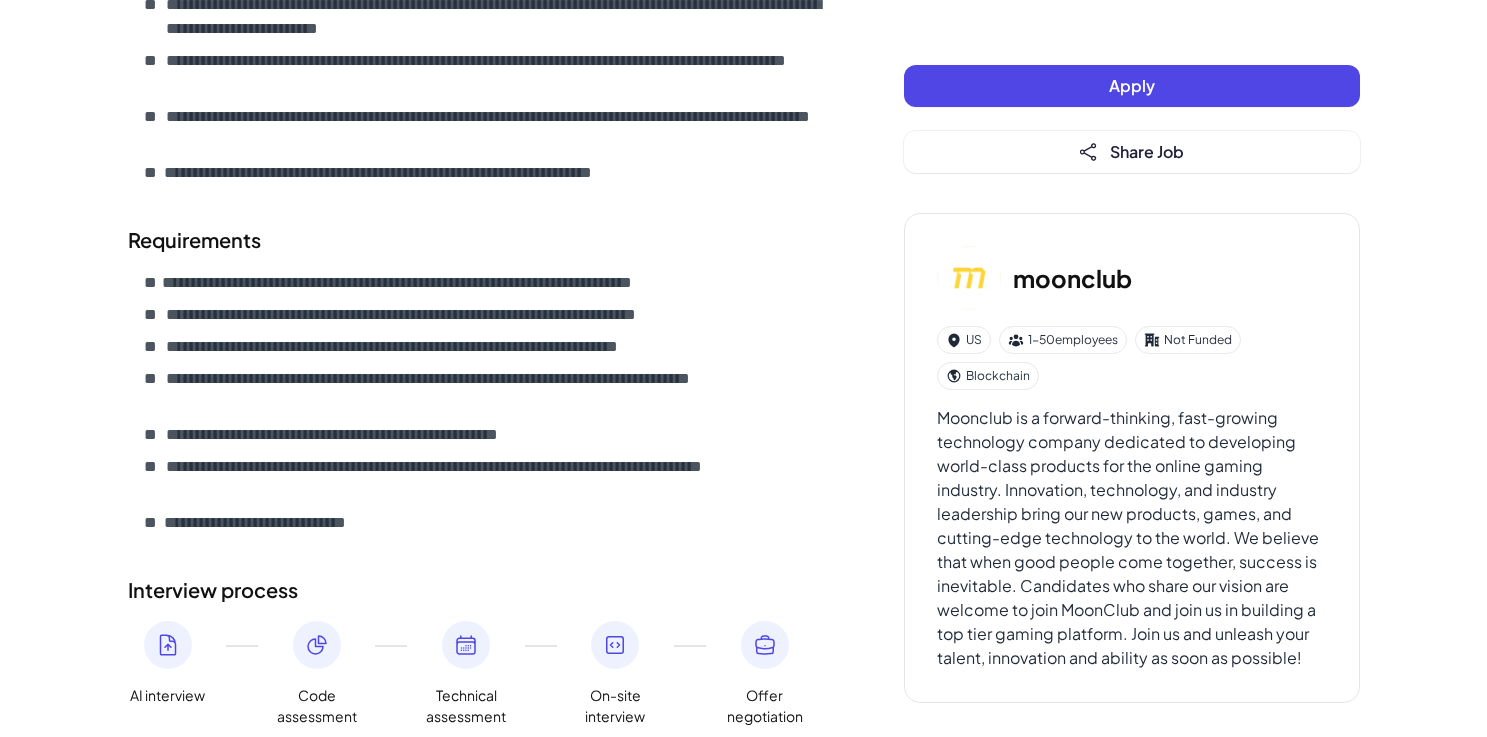 click on "**********" at bounding box center (386, 435) 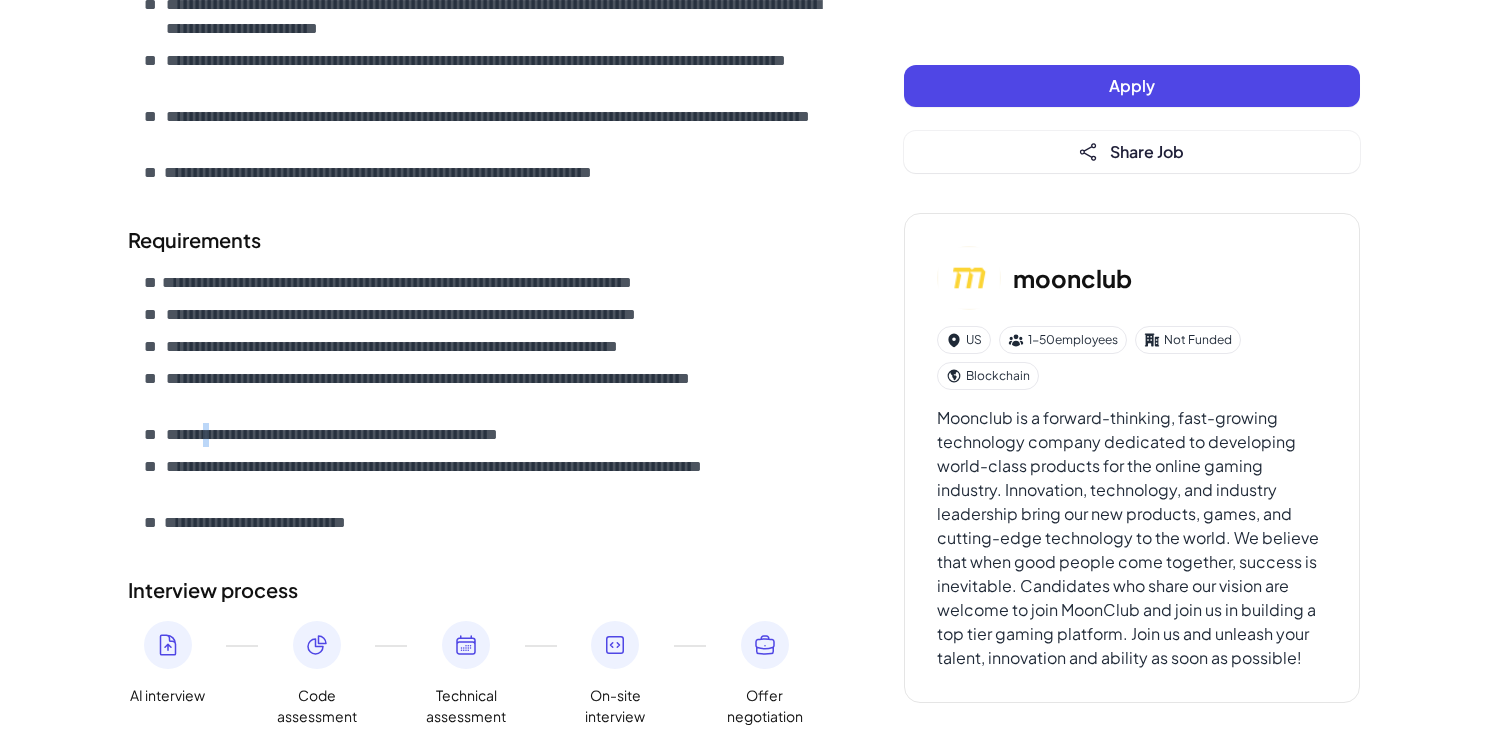 click on "**********" at bounding box center (386, 435) 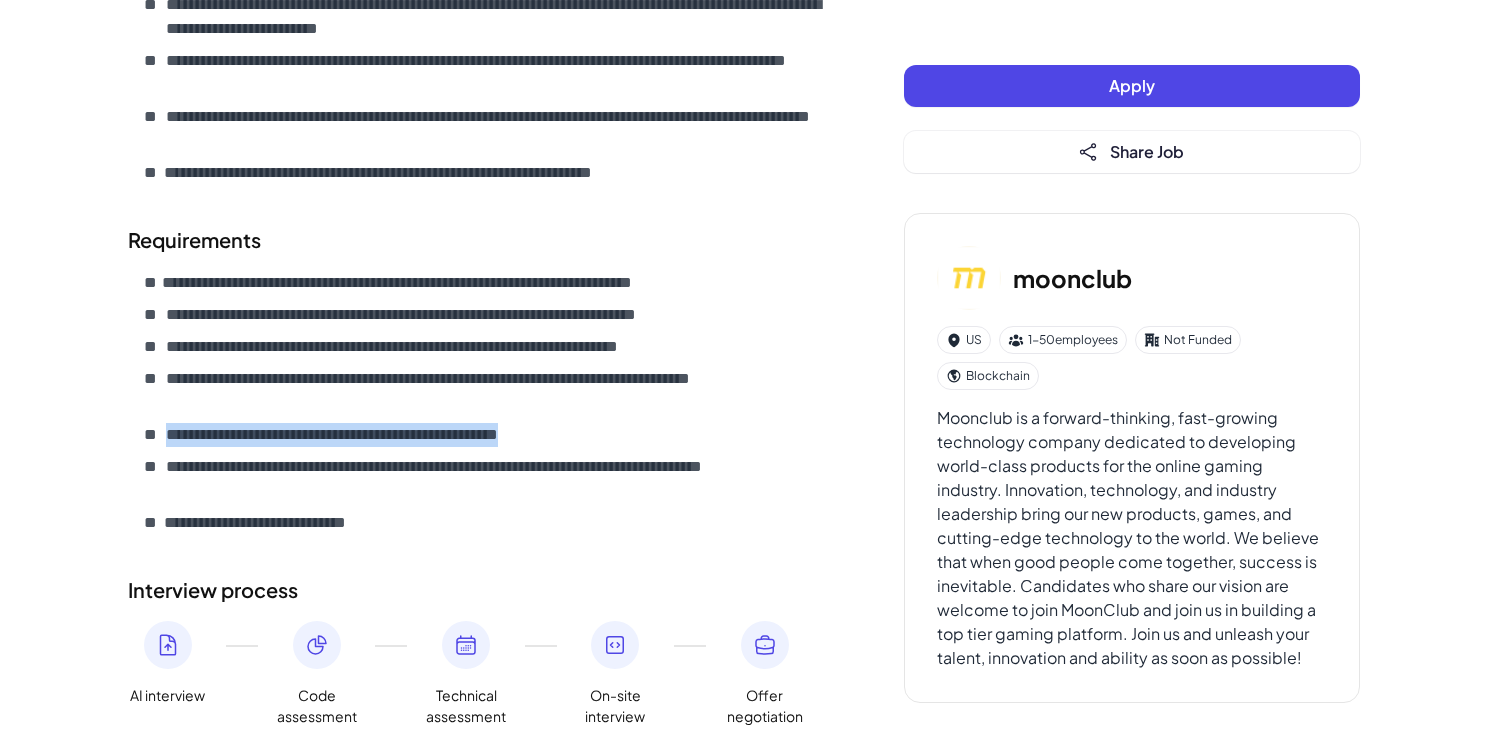 click on "**********" at bounding box center [495, 479] 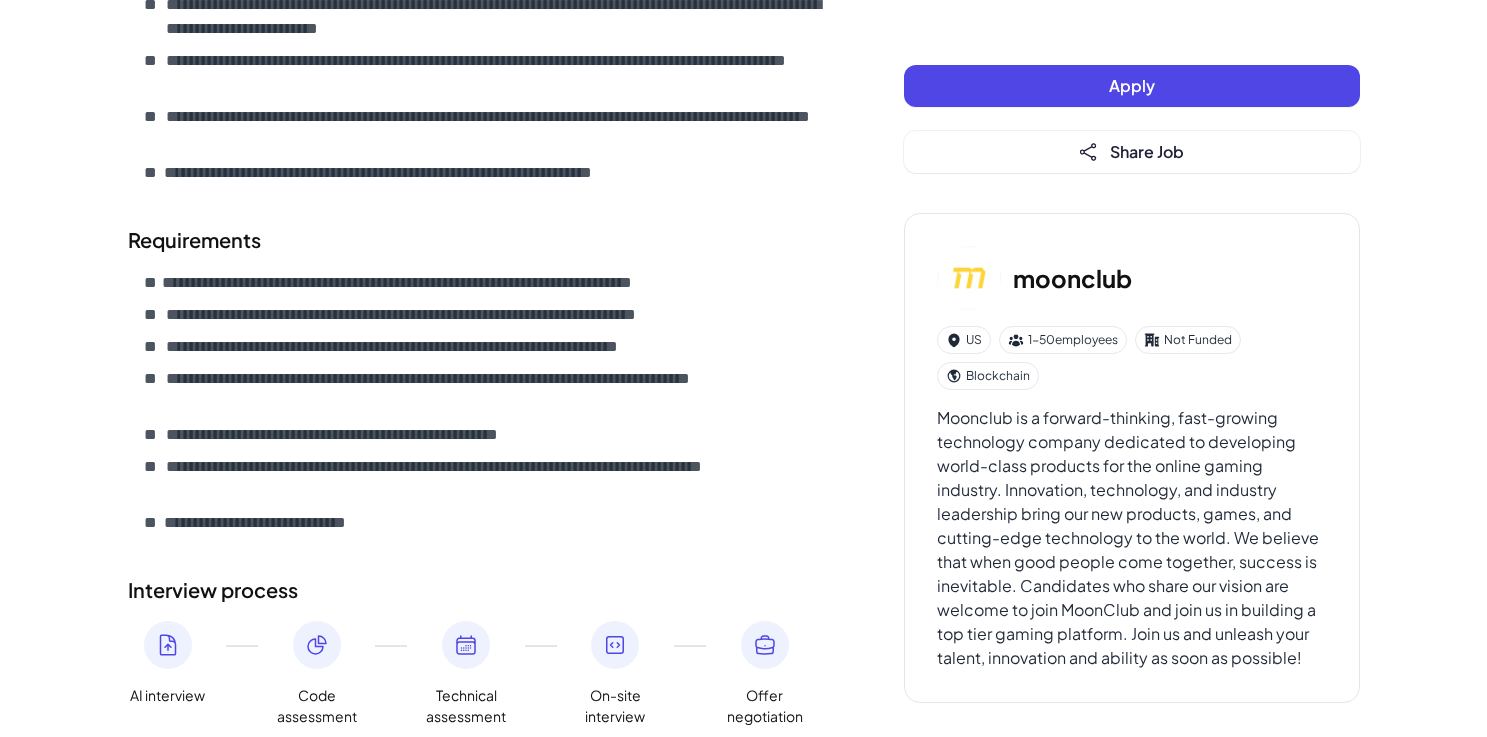 click on "**********" at bounding box center (495, 479) 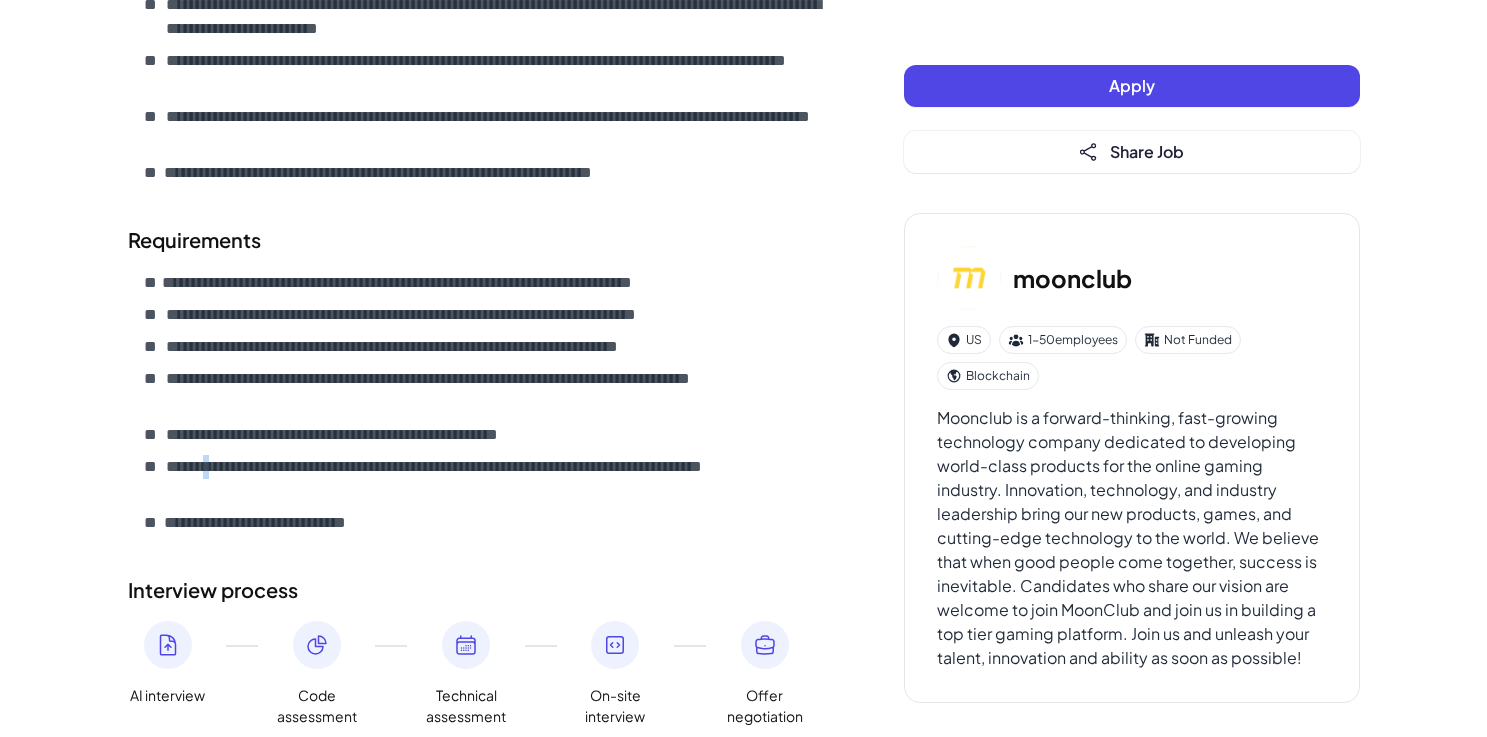 click on "**********" at bounding box center [495, 479] 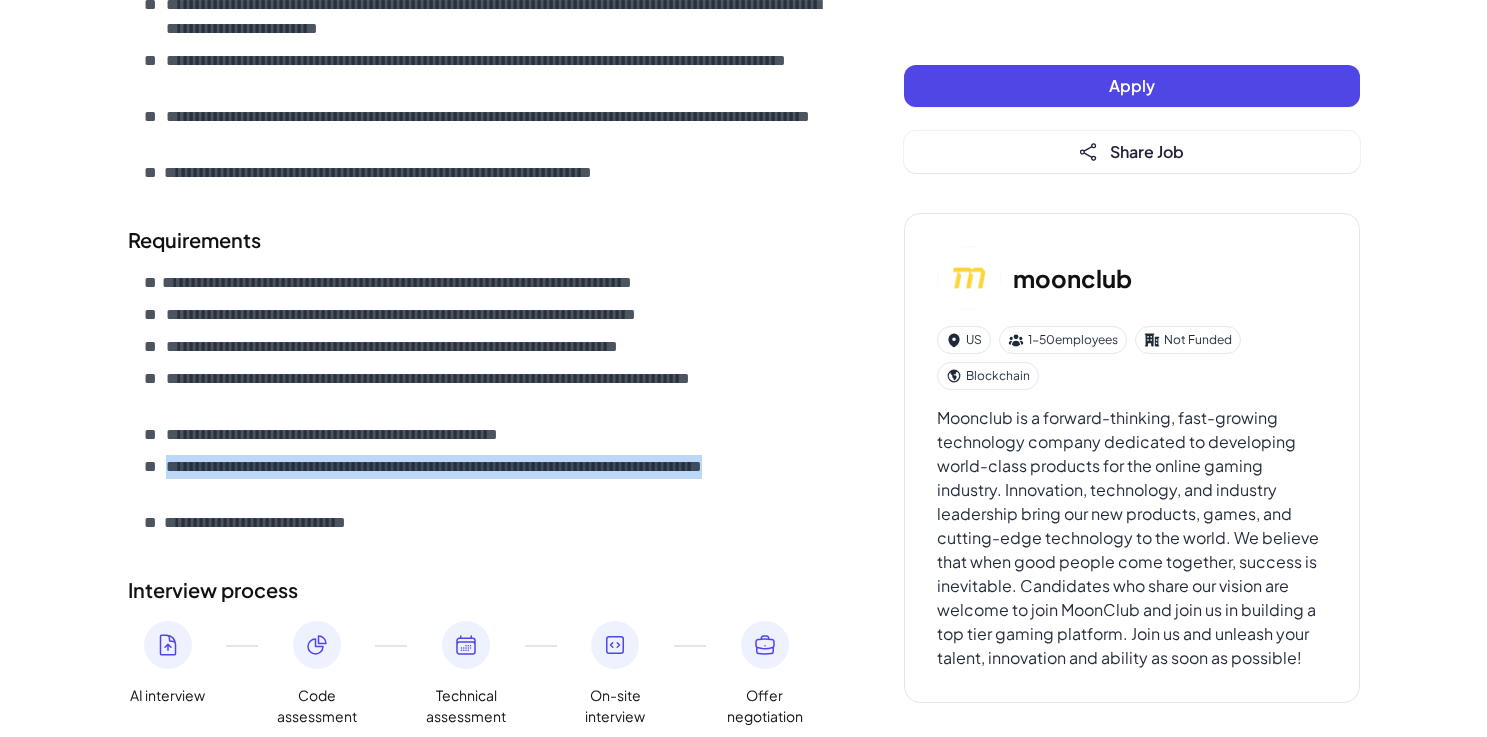 click on "**********" at bounding box center [279, 523] 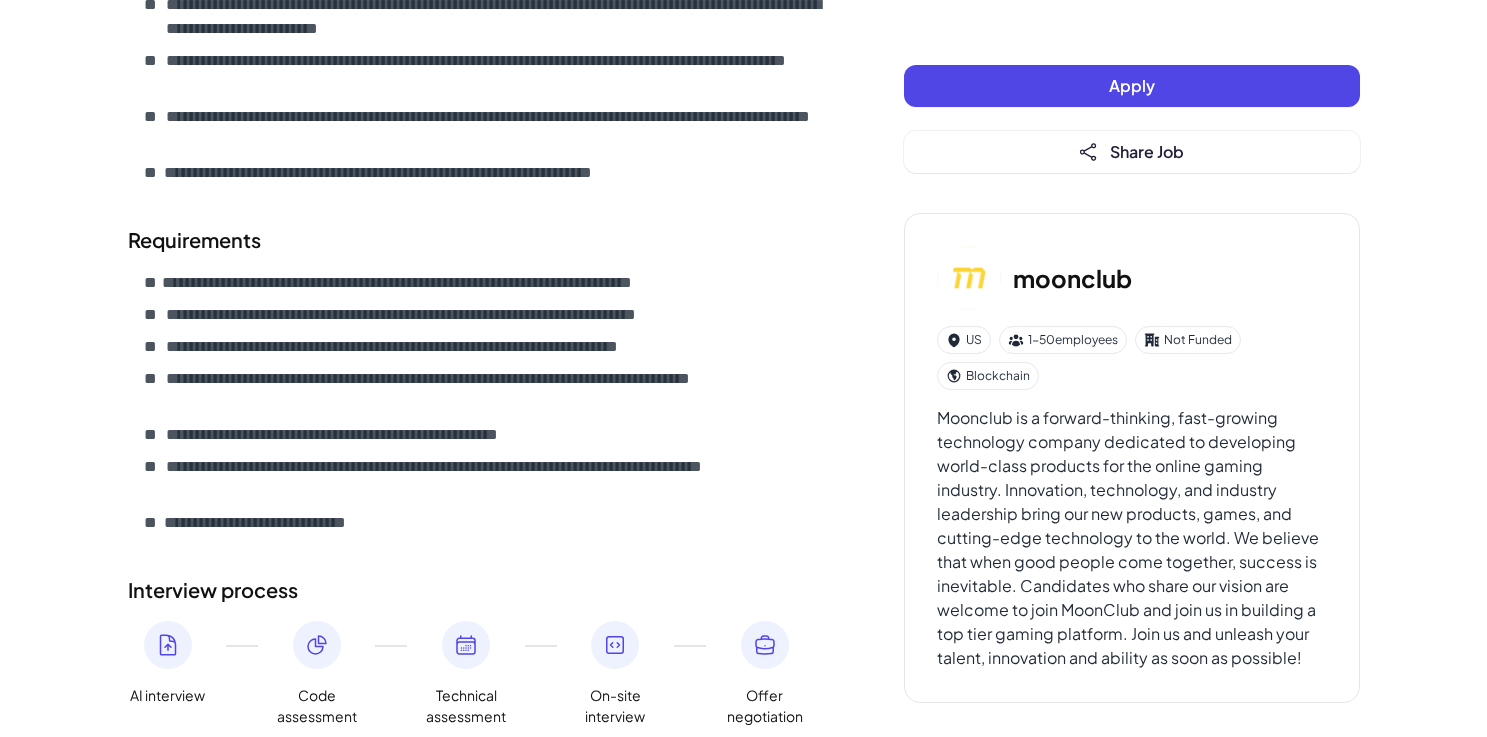 click on "**********" at bounding box center (279, 523) 